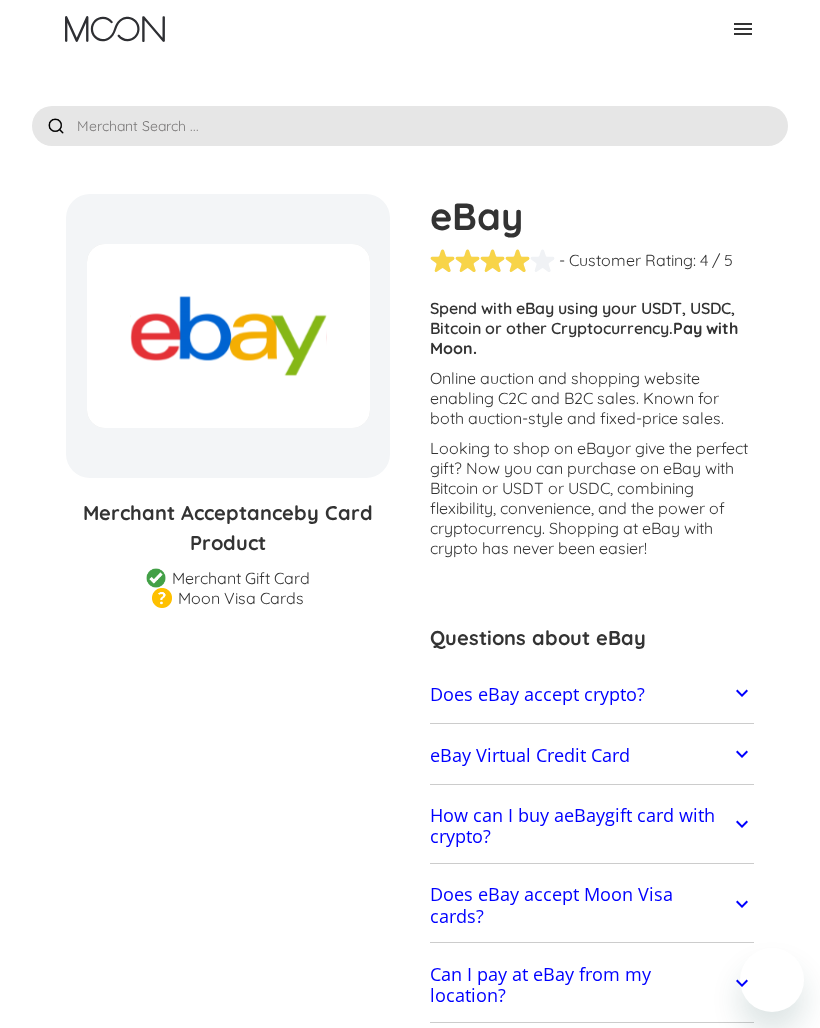 scroll, scrollTop: 0, scrollLeft: 0, axis: both 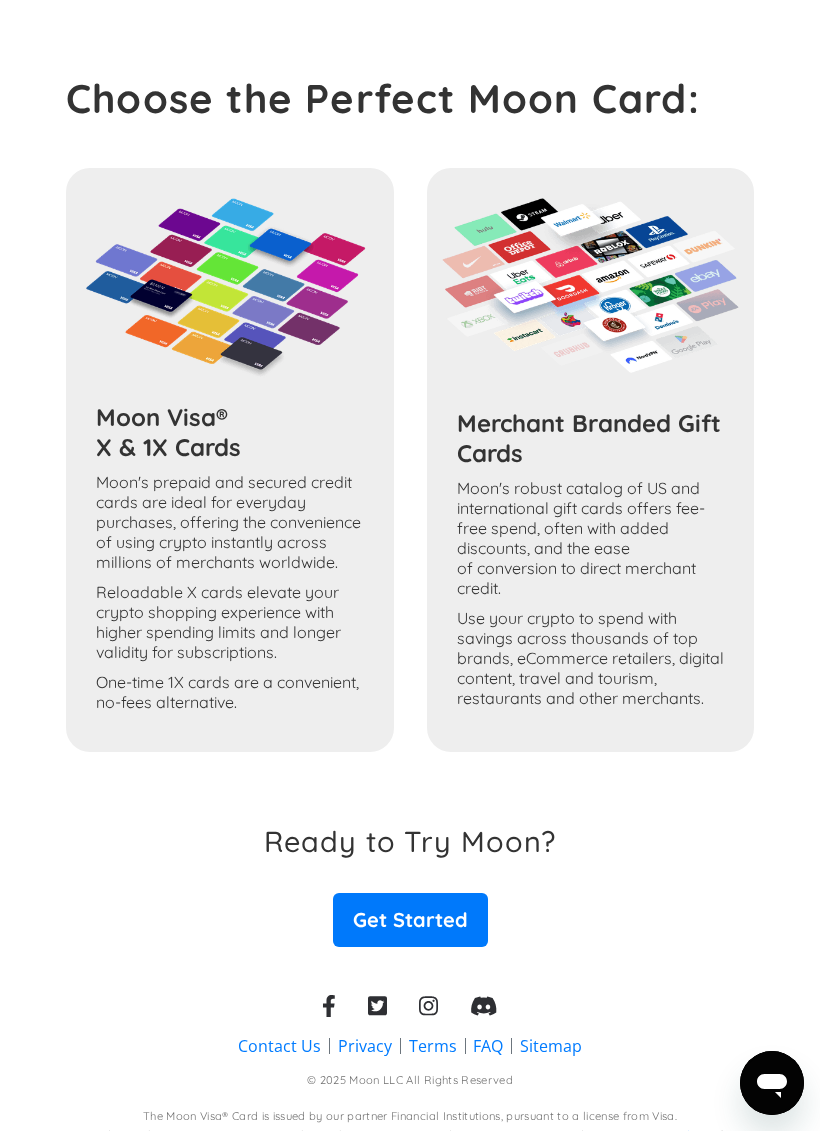 click on "Get Started" at bounding box center (410, 920) 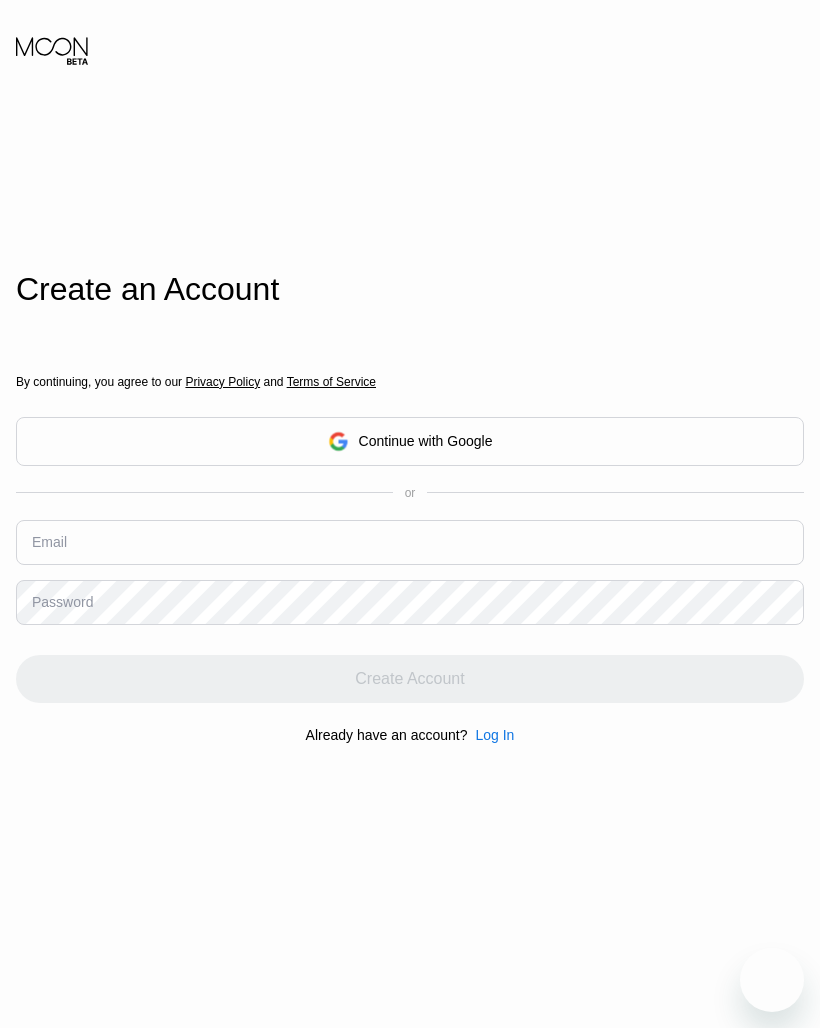 scroll, scrollTop: 0, scrollLeft: 0, axis: both 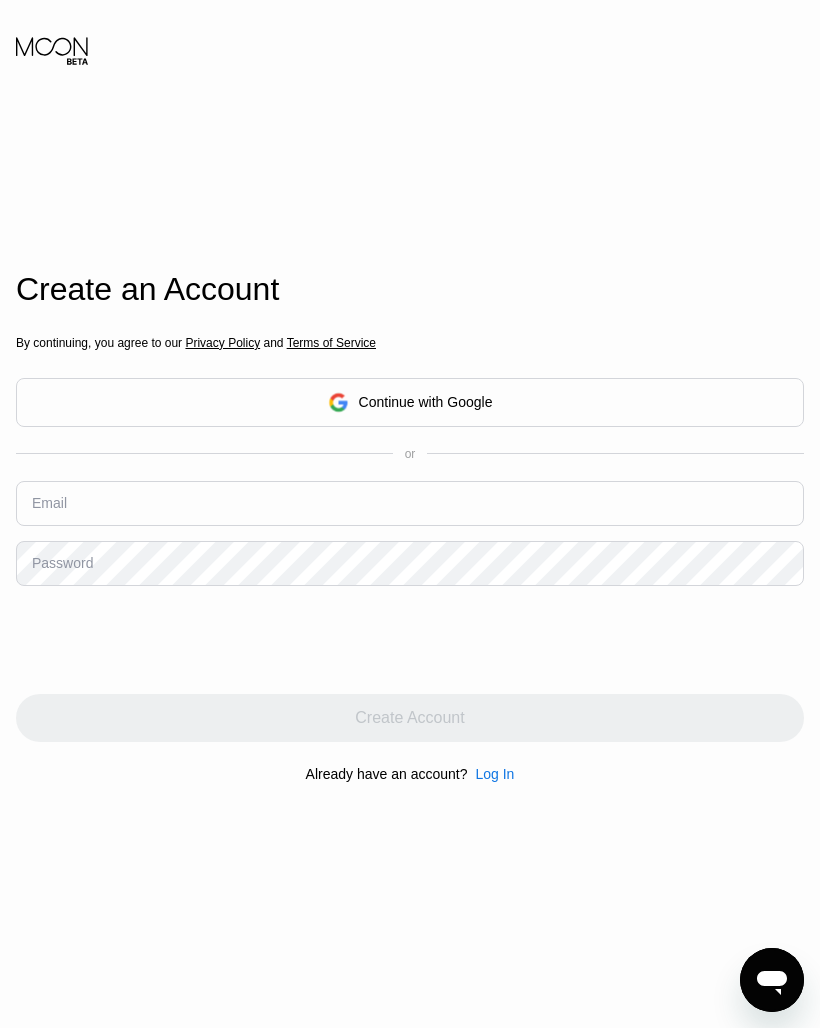 click at bounding box center [410, 503] 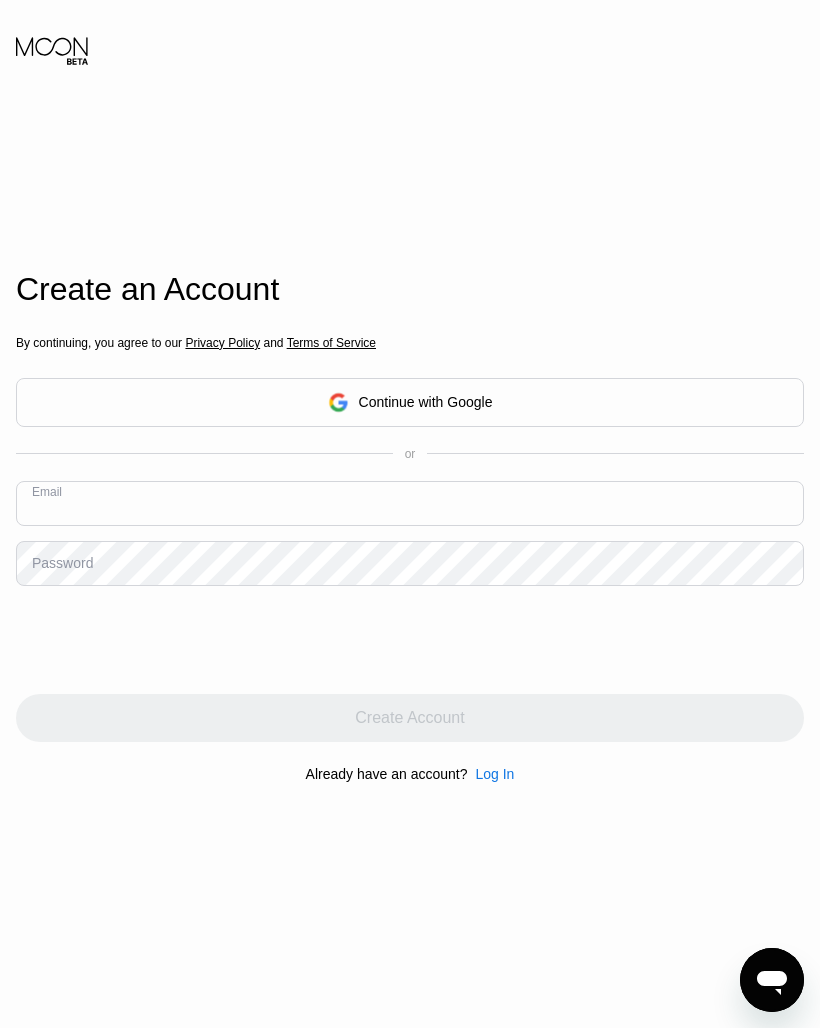 type on "armybuy7@[EMAIL]" 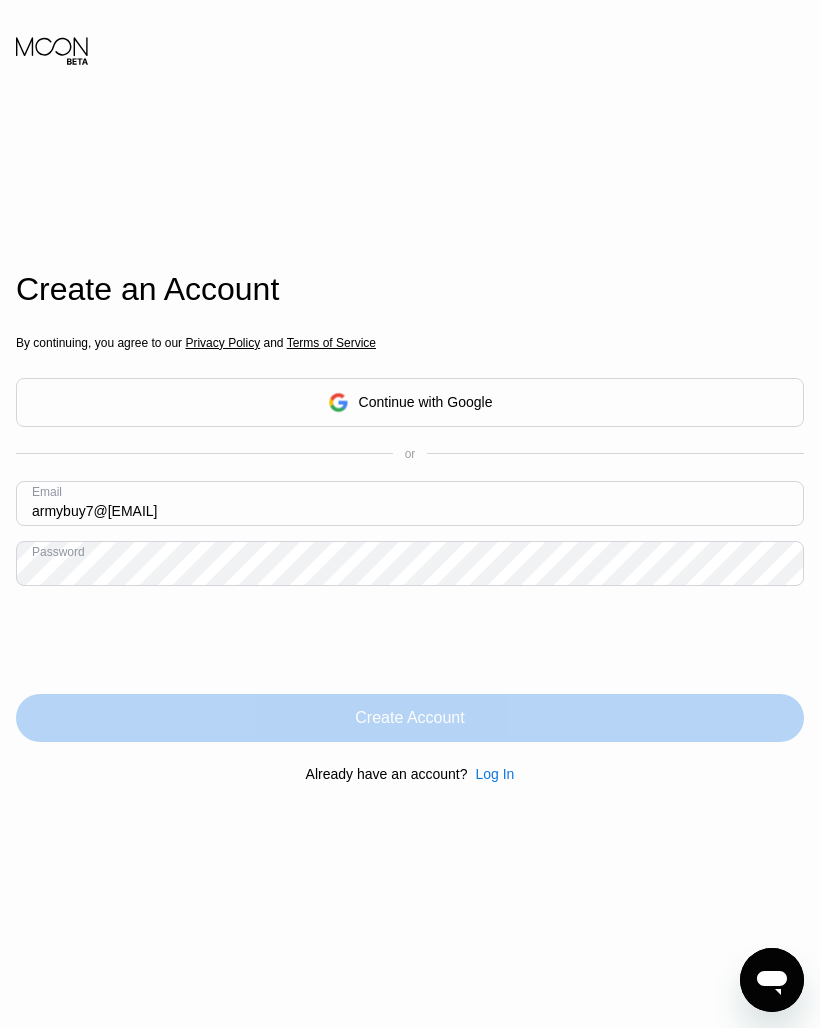 click on "Create Account" at bounding box center [410, 718] 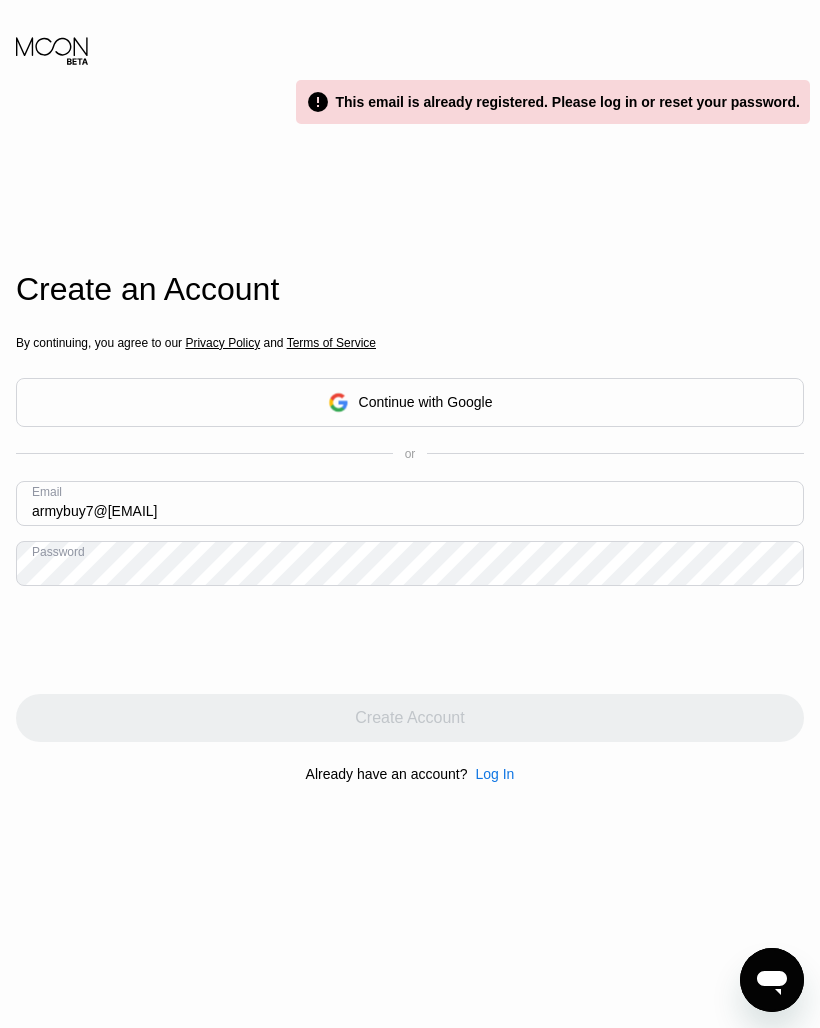 click on "Log In" at bounding box center [494, 774] 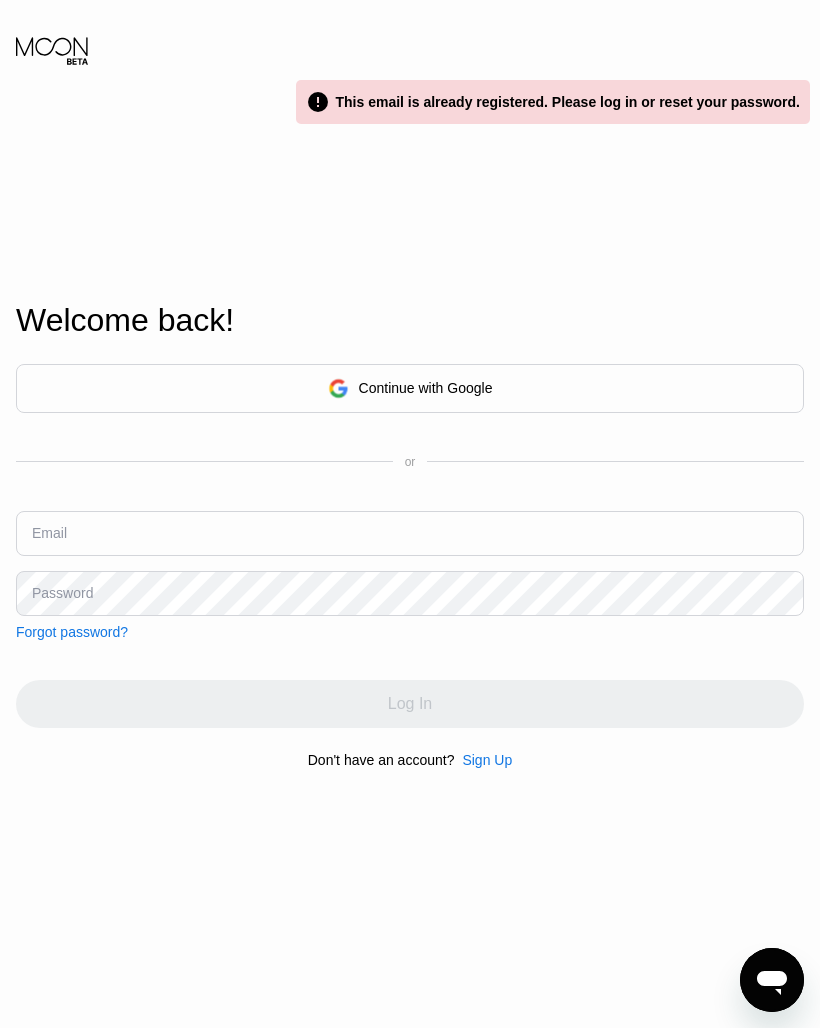 click at bounding box center [410, 533] 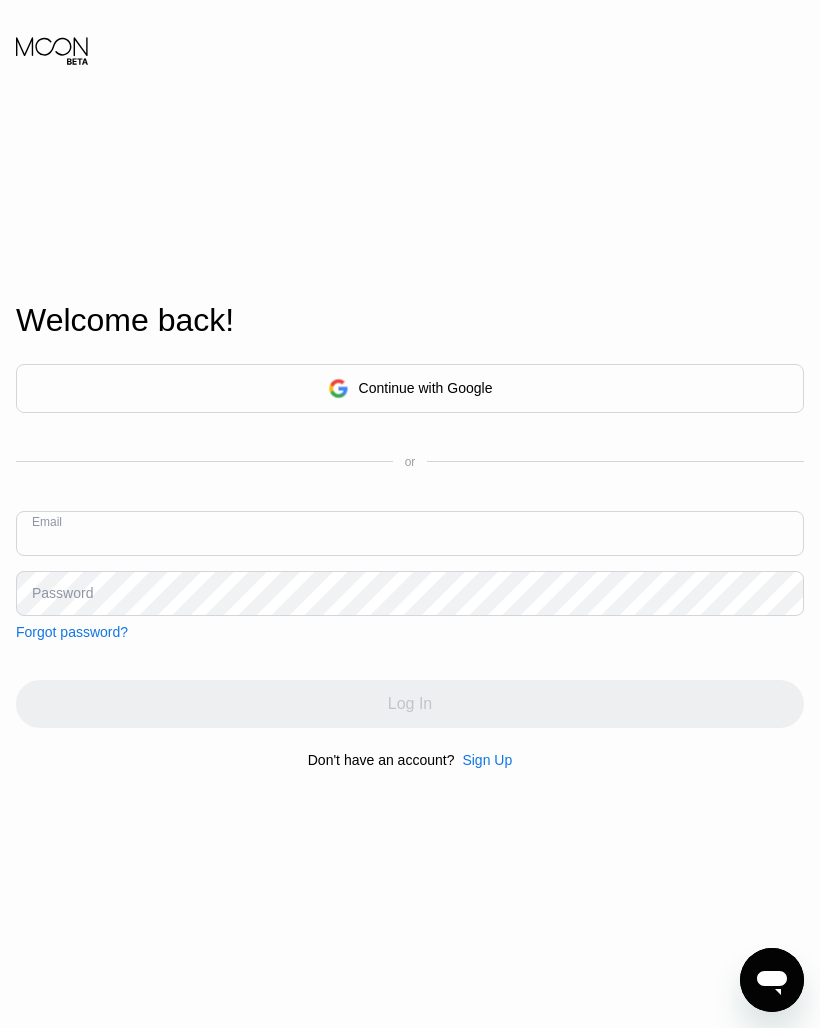 type on "armybuy7@[EMAIL]" 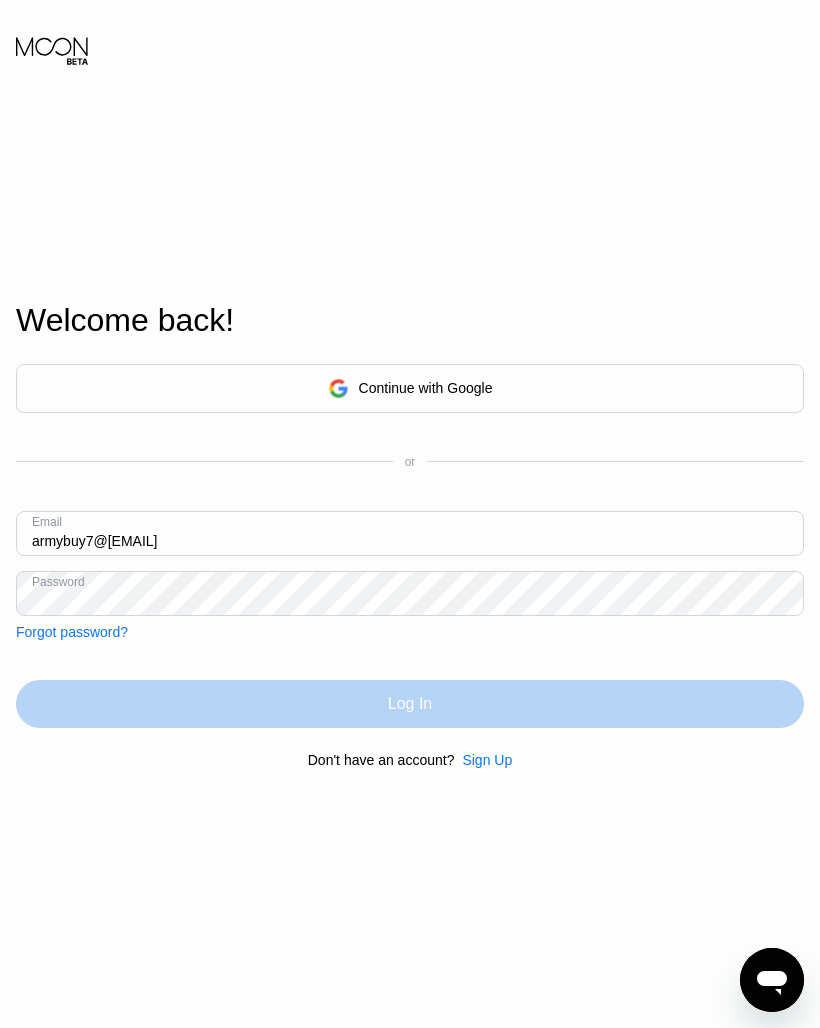 click on "Log In" at bounding box center [410, 704] 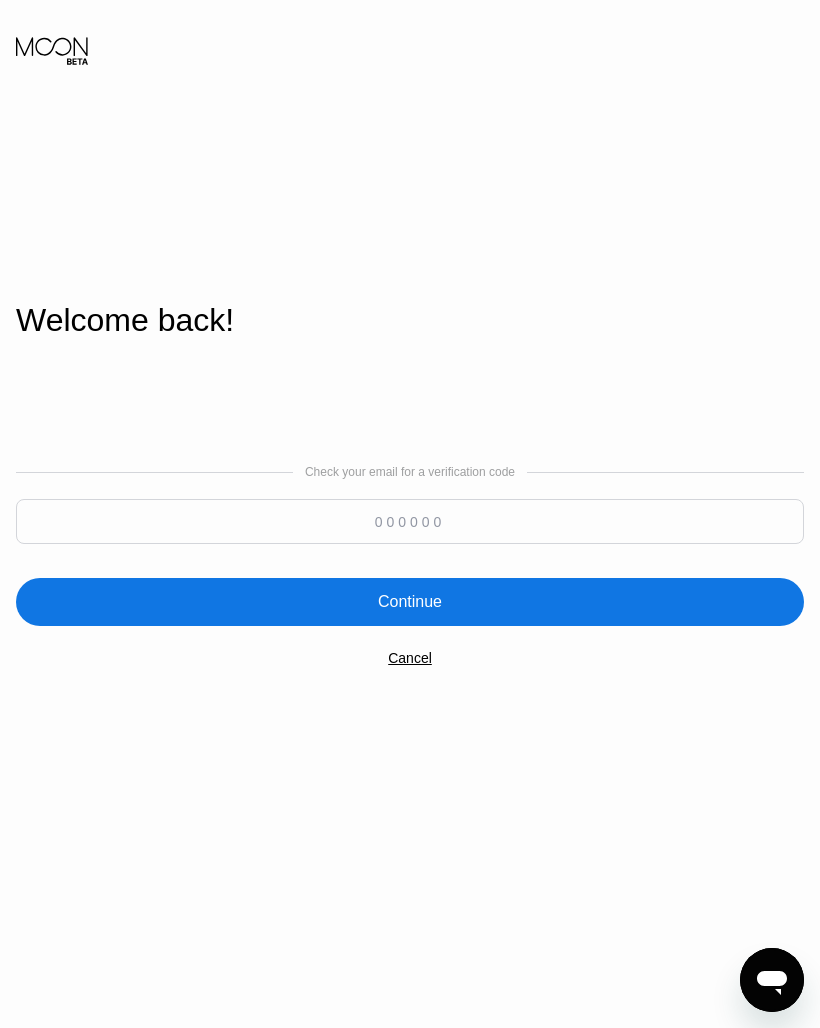 click at bounding box center [410, 521] 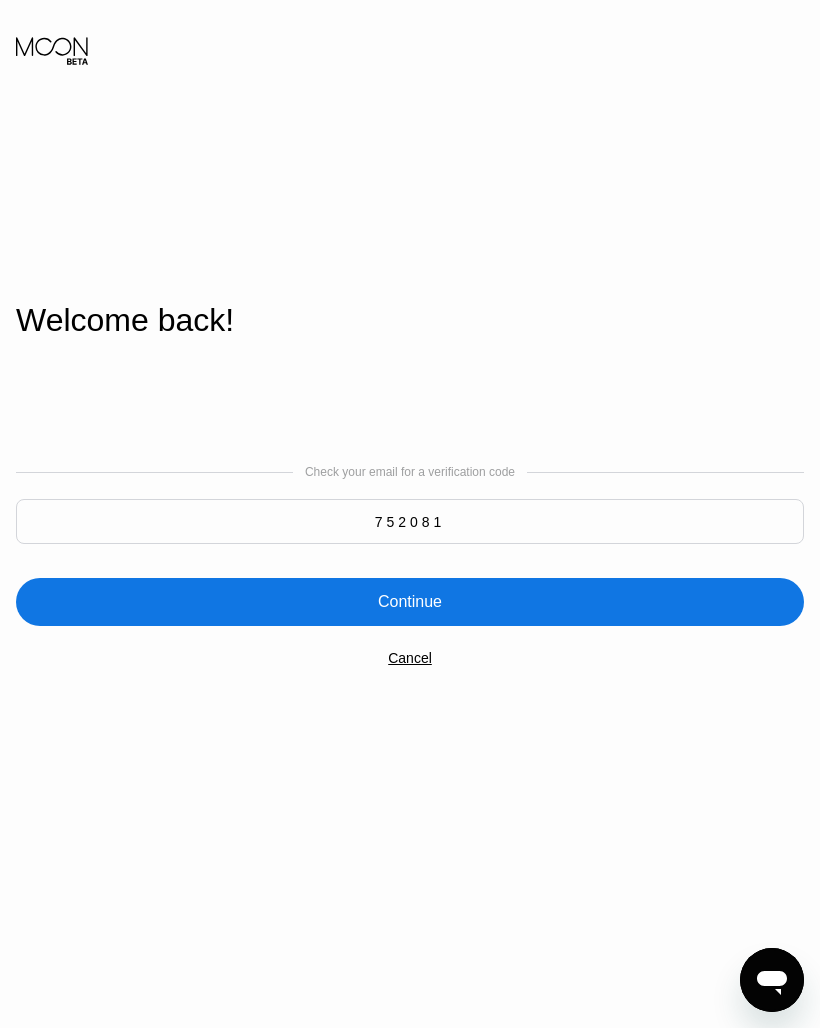 type on "752081" 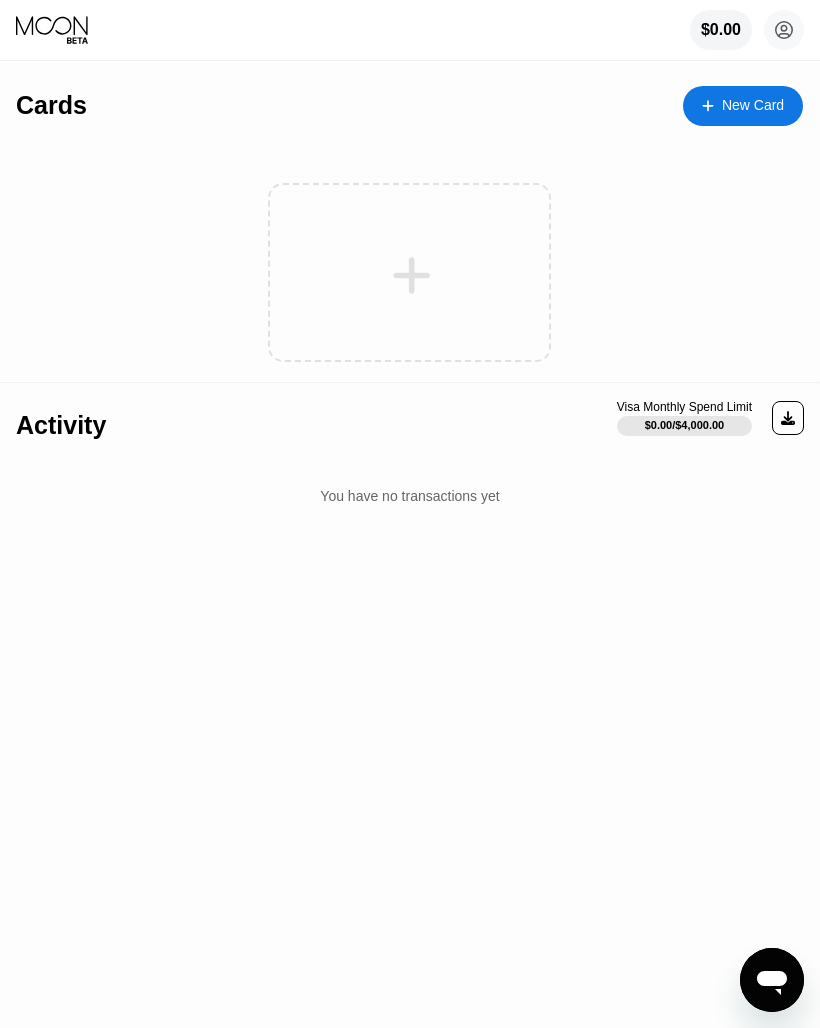 click on "New Card" at bounding box center [753, 105] 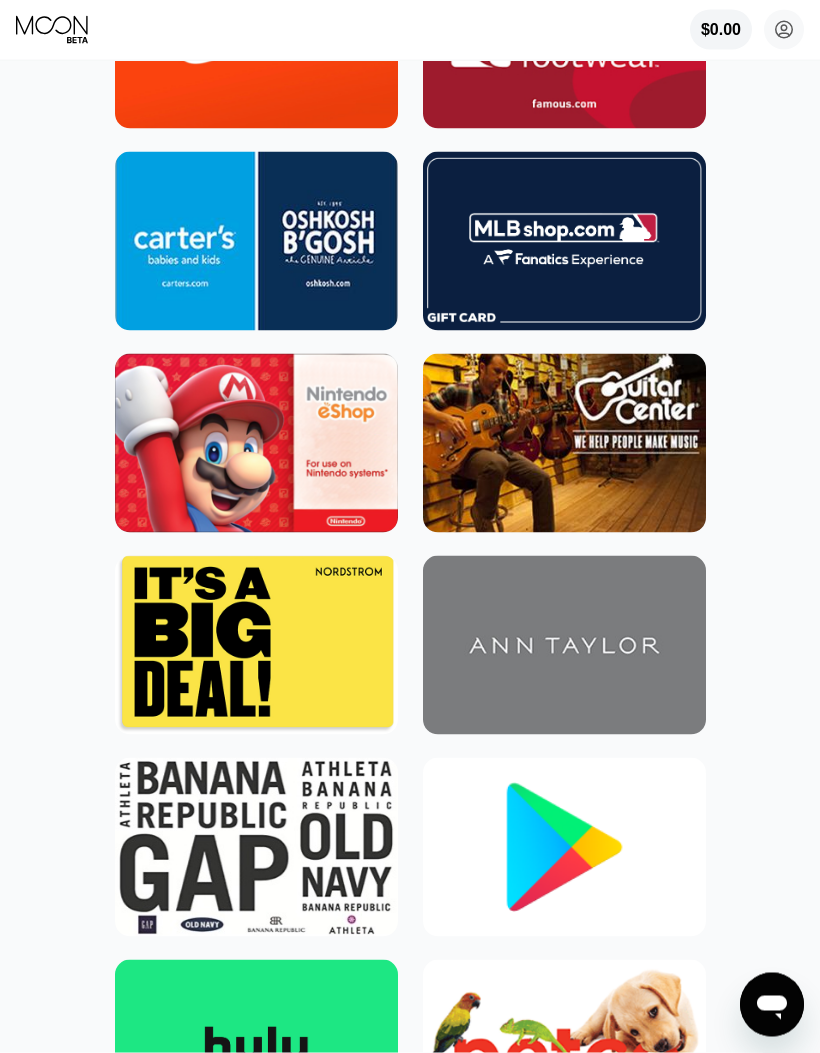 scroll, scrollTop: 0, scrollLeft: 0, axis: both 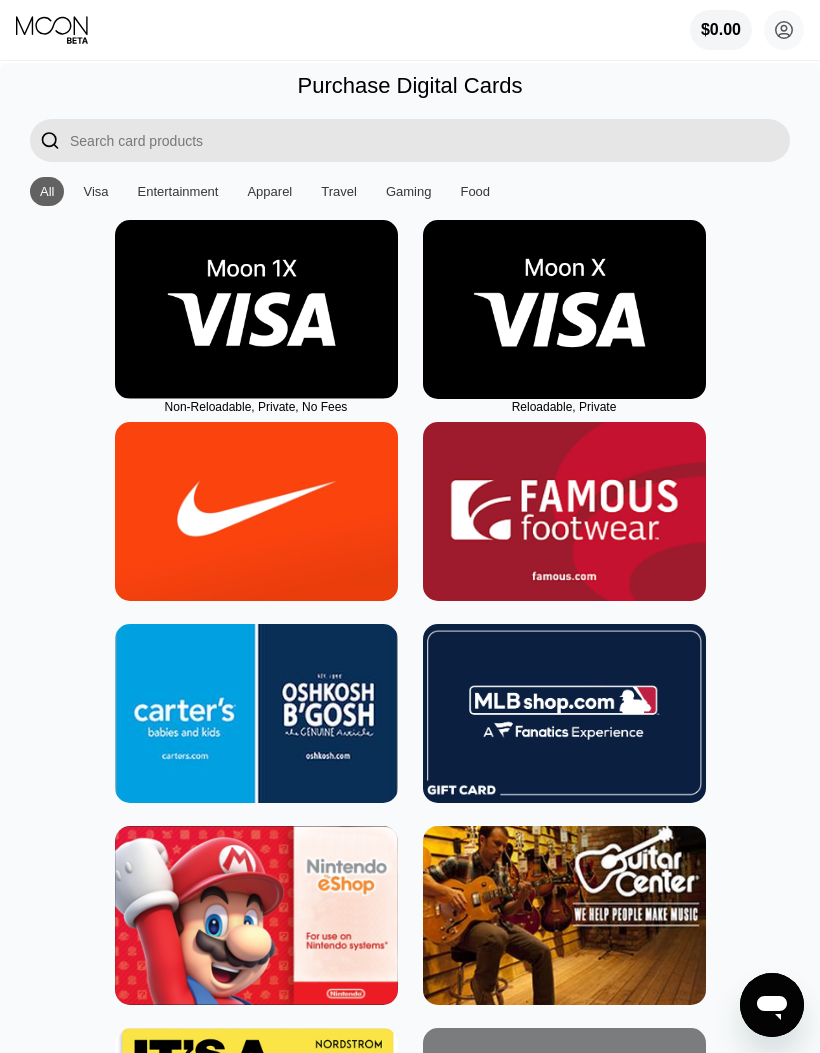 click on "Visa" at bounding box center [95, 191] 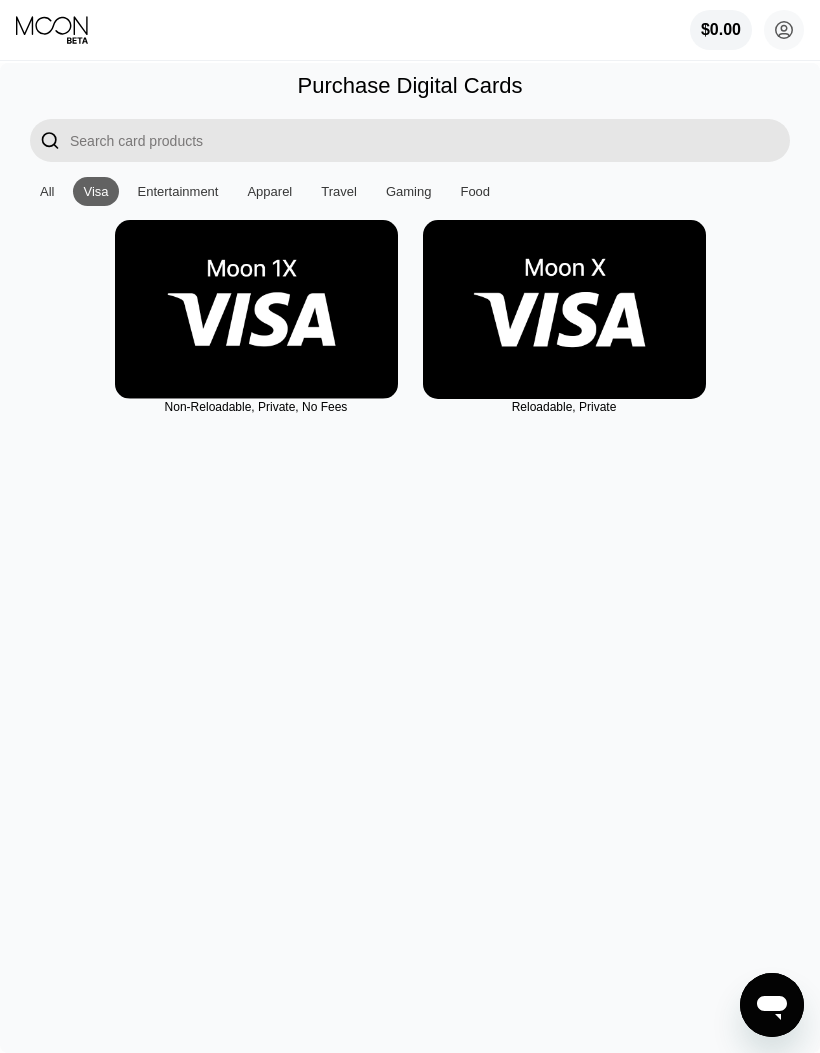 click at bounding box center [564, 309] 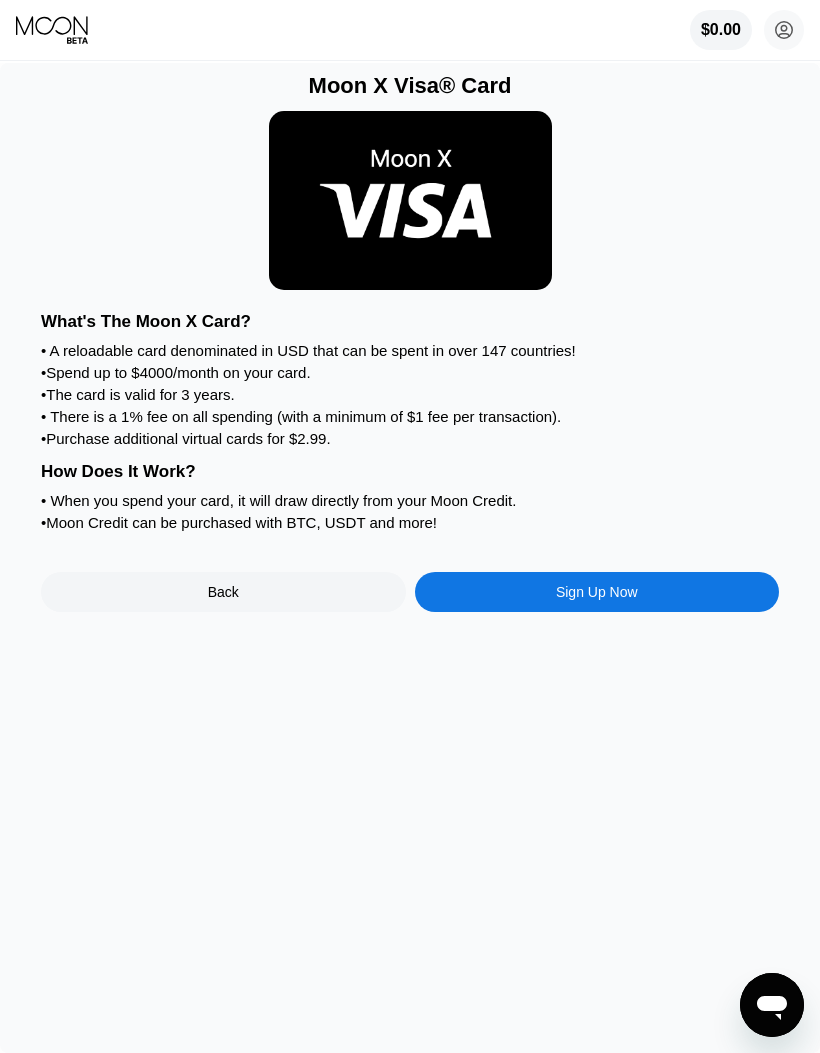 click on "Sign Up Now" at bounding box center [597, 592] 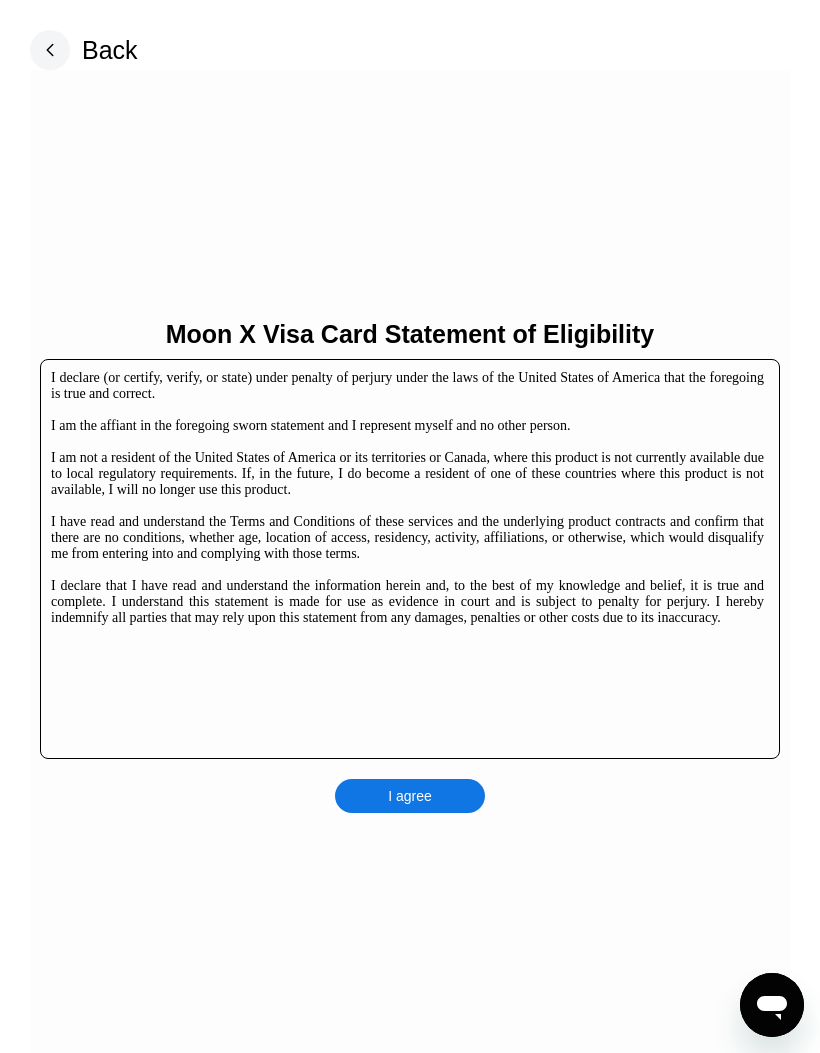 click on "I agree" at bounding box center (410, 796) 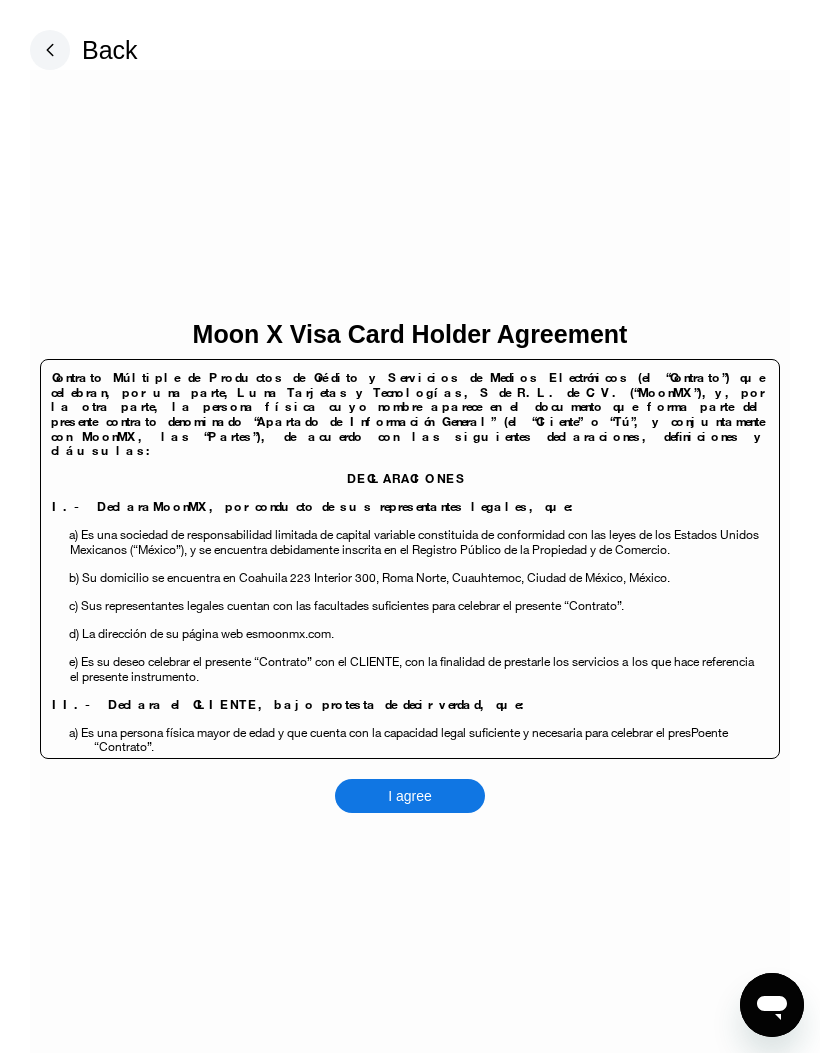 click on "I agree" at bounding box center (410, 796) 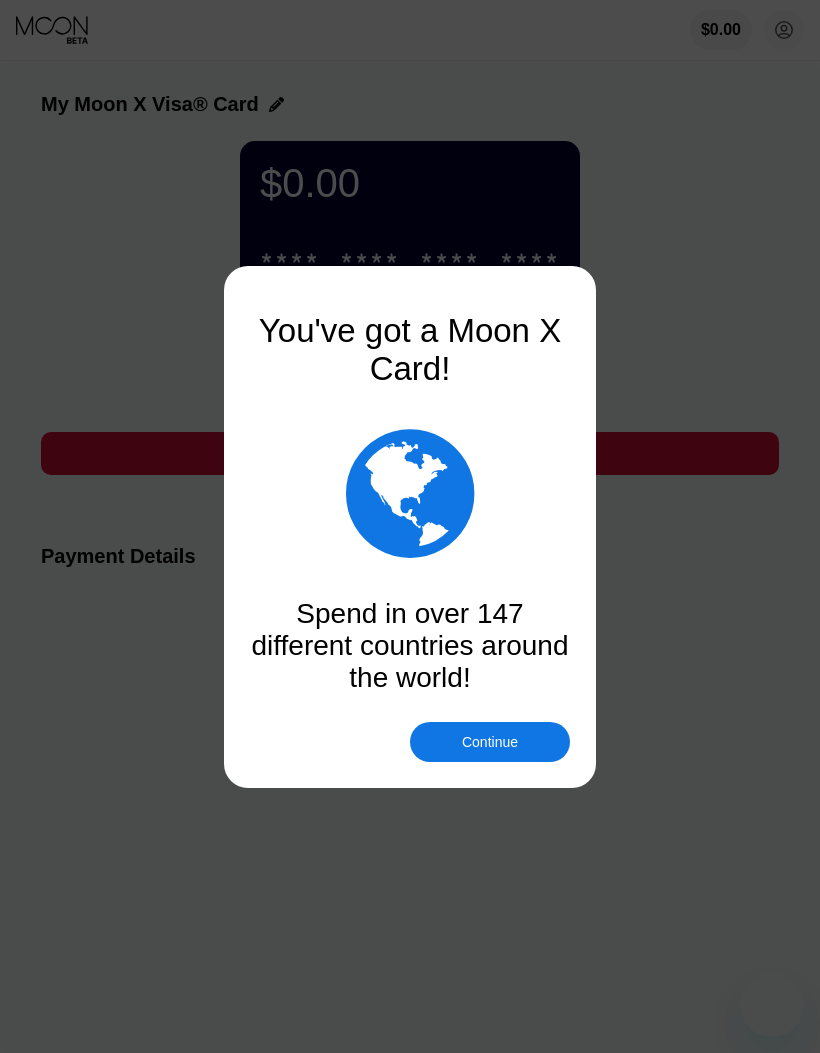scroll, scrollTop: 0, scrollLeft: 0, axis: both 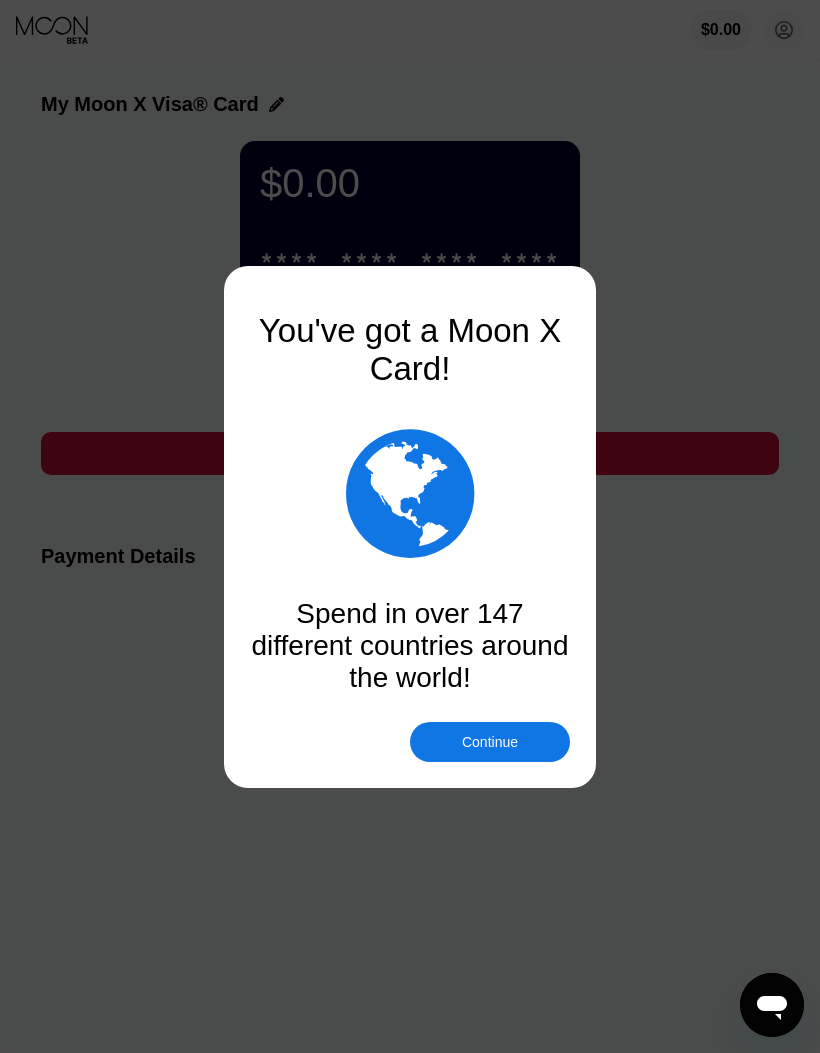 click on "Continue" at bounding box center [490, 742] 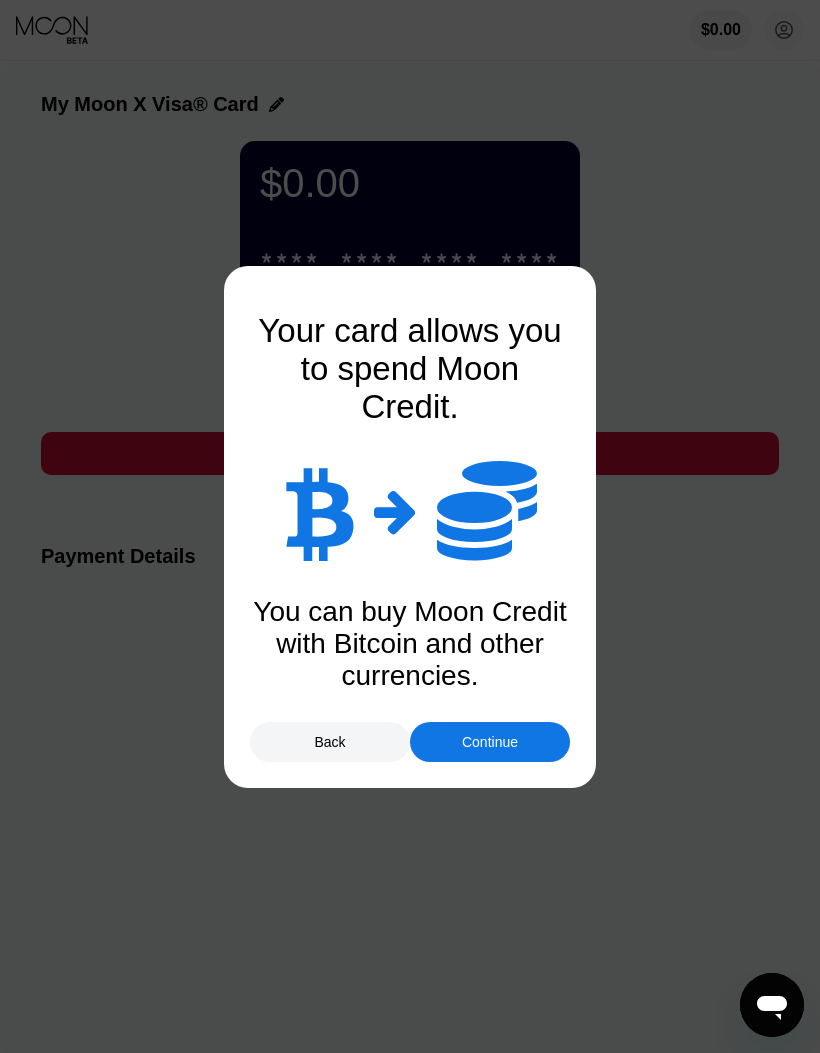 click on "Continue" at bounding box center [490, 742] 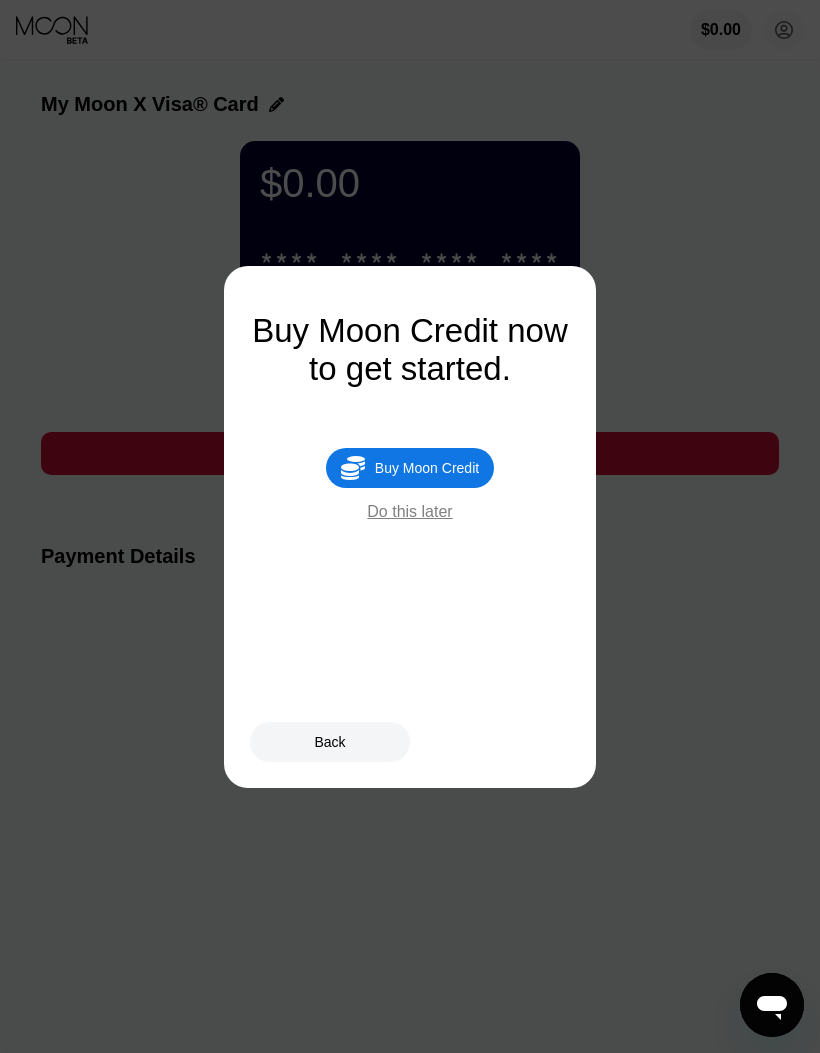click on " Buy Moon Credit" at bounding box center [410, 468] 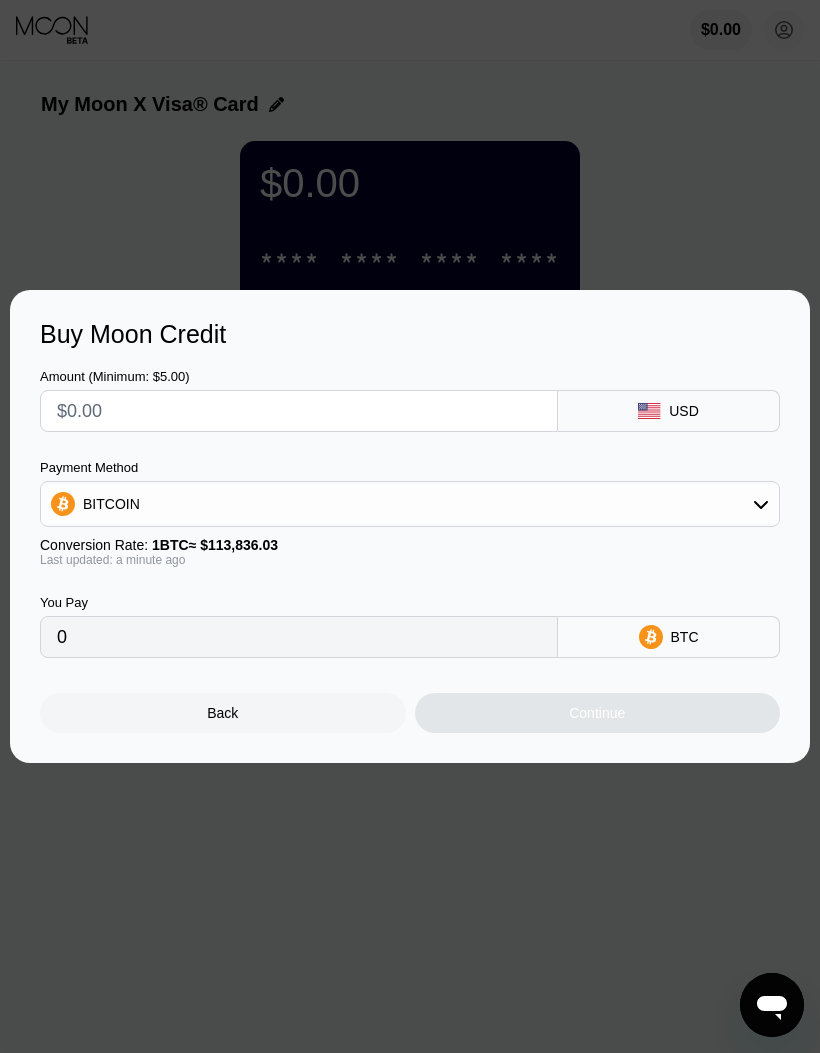 click on "BITCOIN" at bounding box center [410, 504] 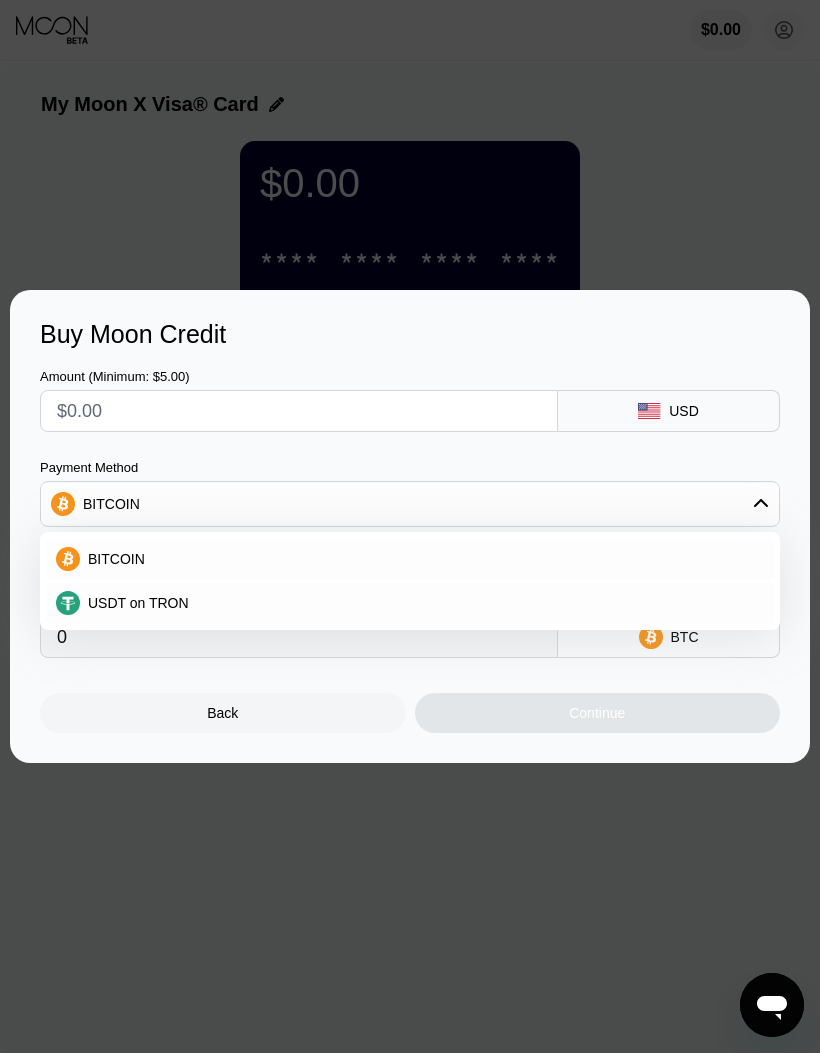 click on "USDT on TRON" at bounding box center [410, 603] 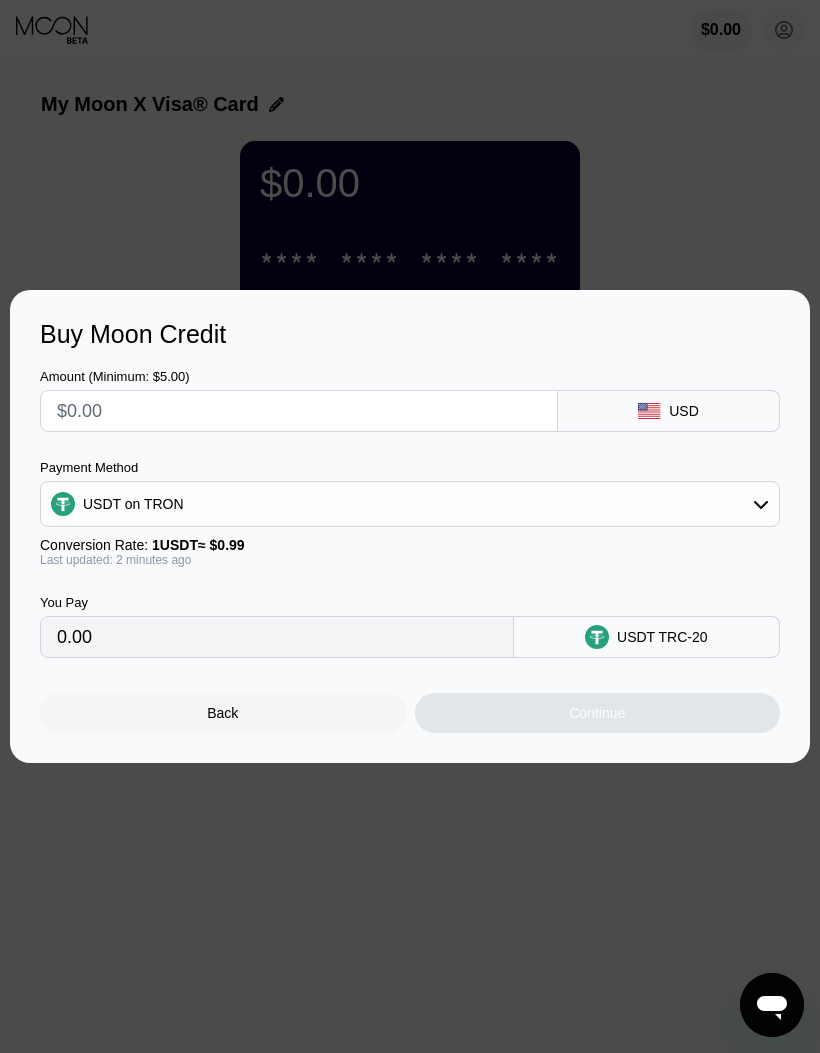 click on "USDT on TRON" at bounding box center (410, 504) 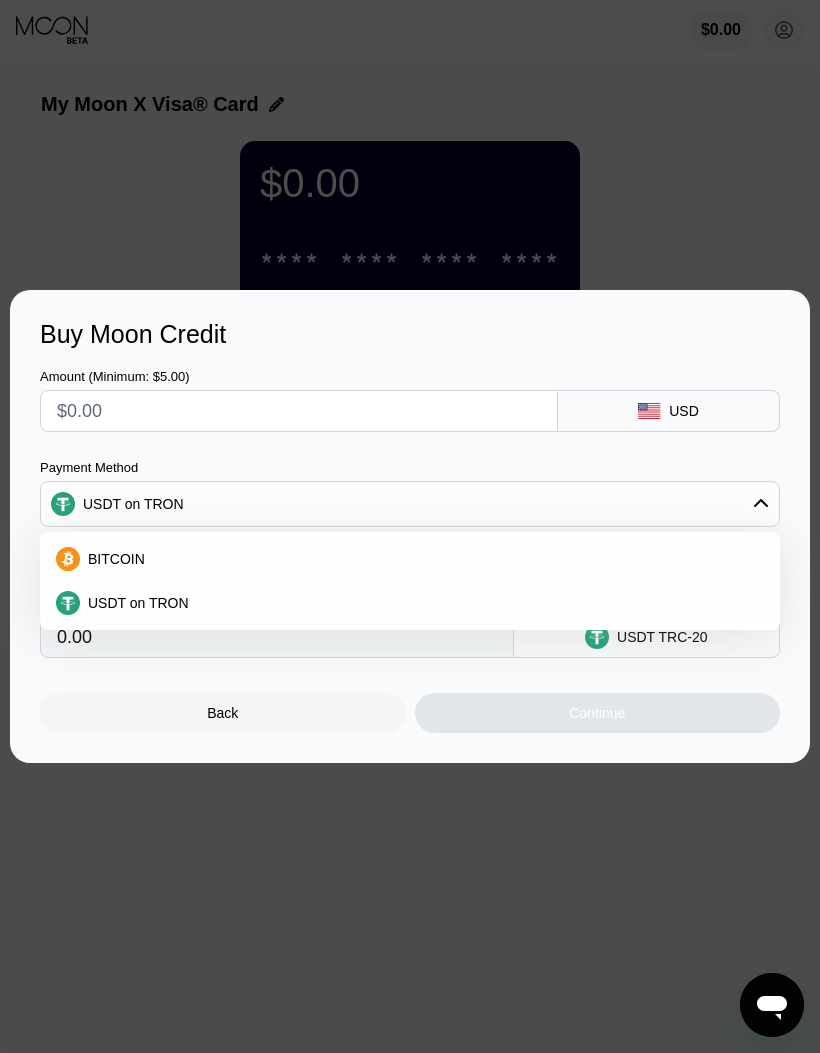click on "USDT on TRON" at bounding box center (410, 603) 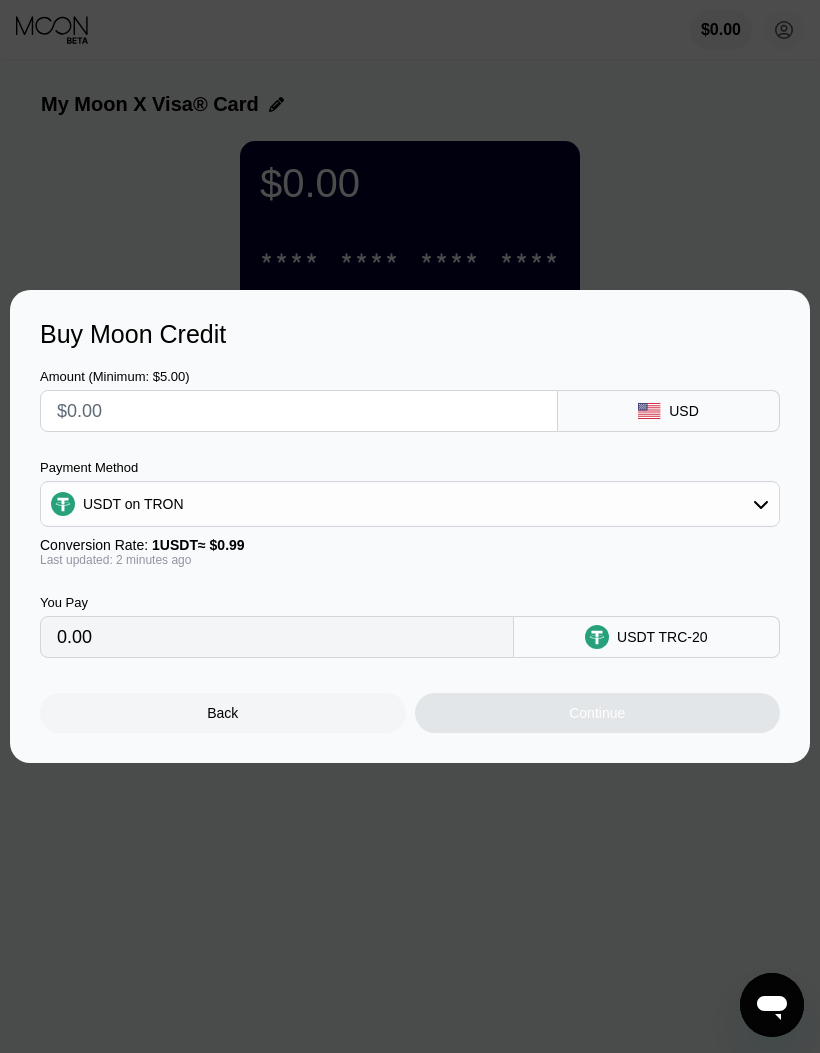 click on "USDT on TRON" at bounding box center (410, 504) 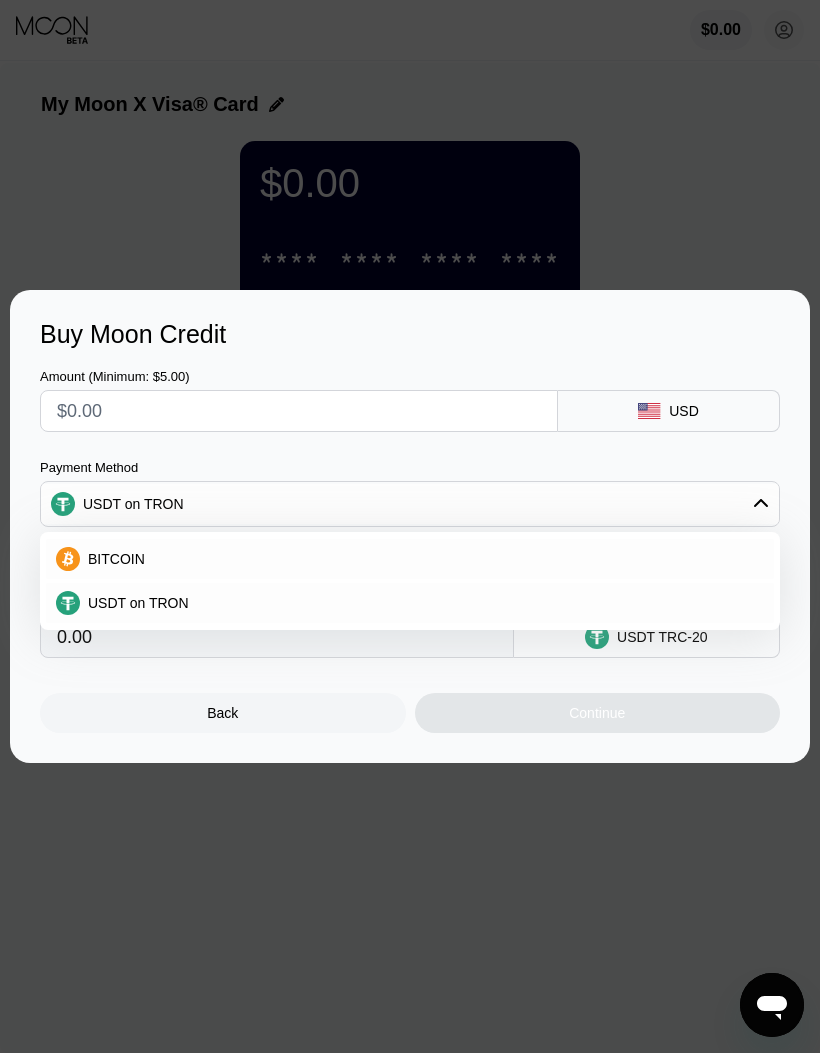 click on "Continue" at bounding box center [598, 713] 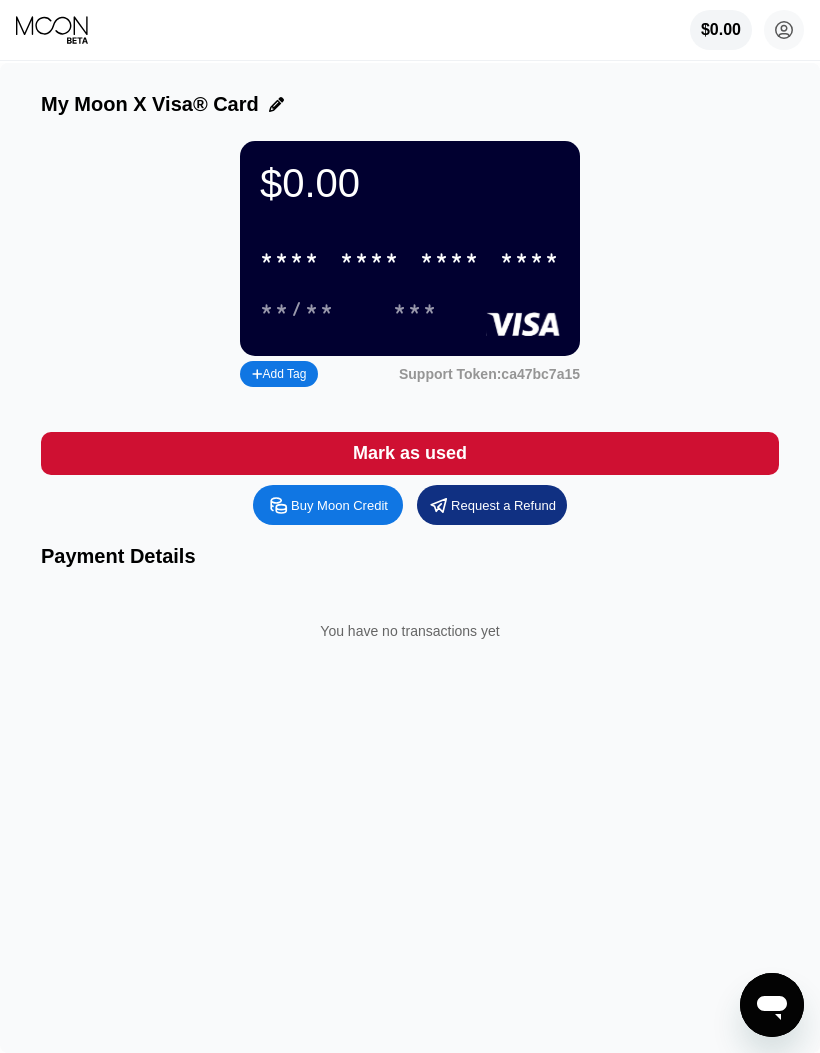 click 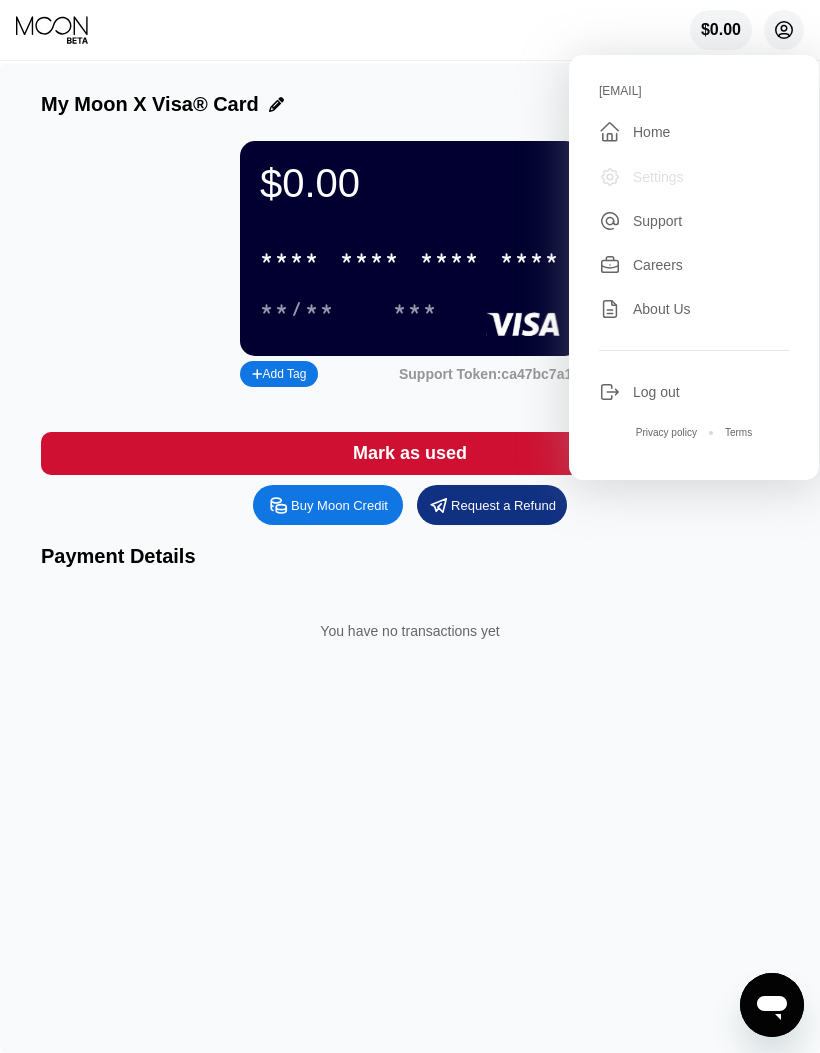 click on "Settings" at bounding box center [658, 177] 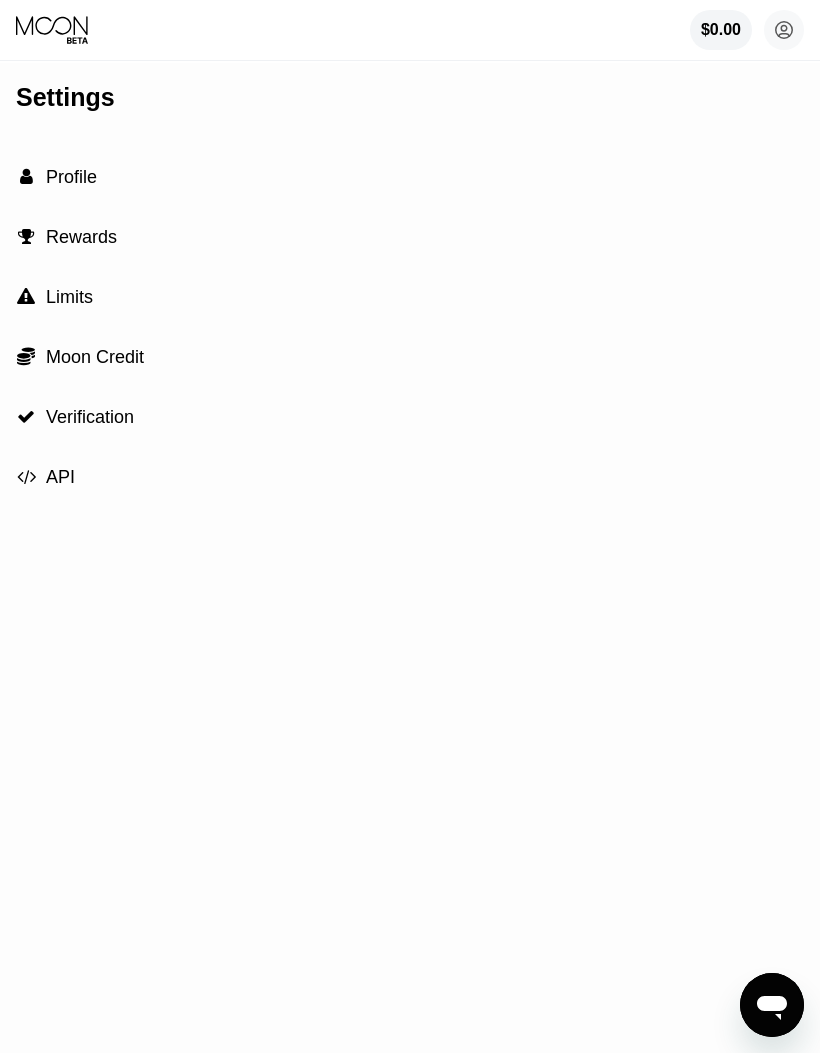 click on "Profile" at bounding box center (71, 177) 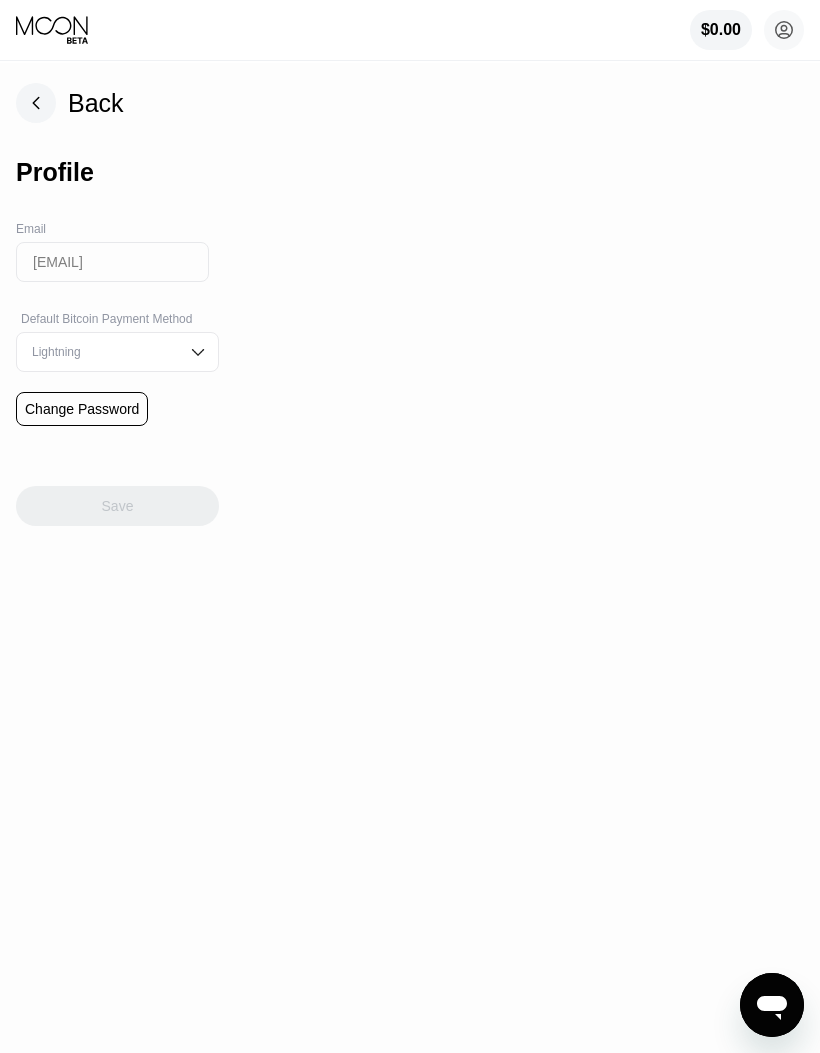 click on "Lightning" at bounding box center (102, 352) 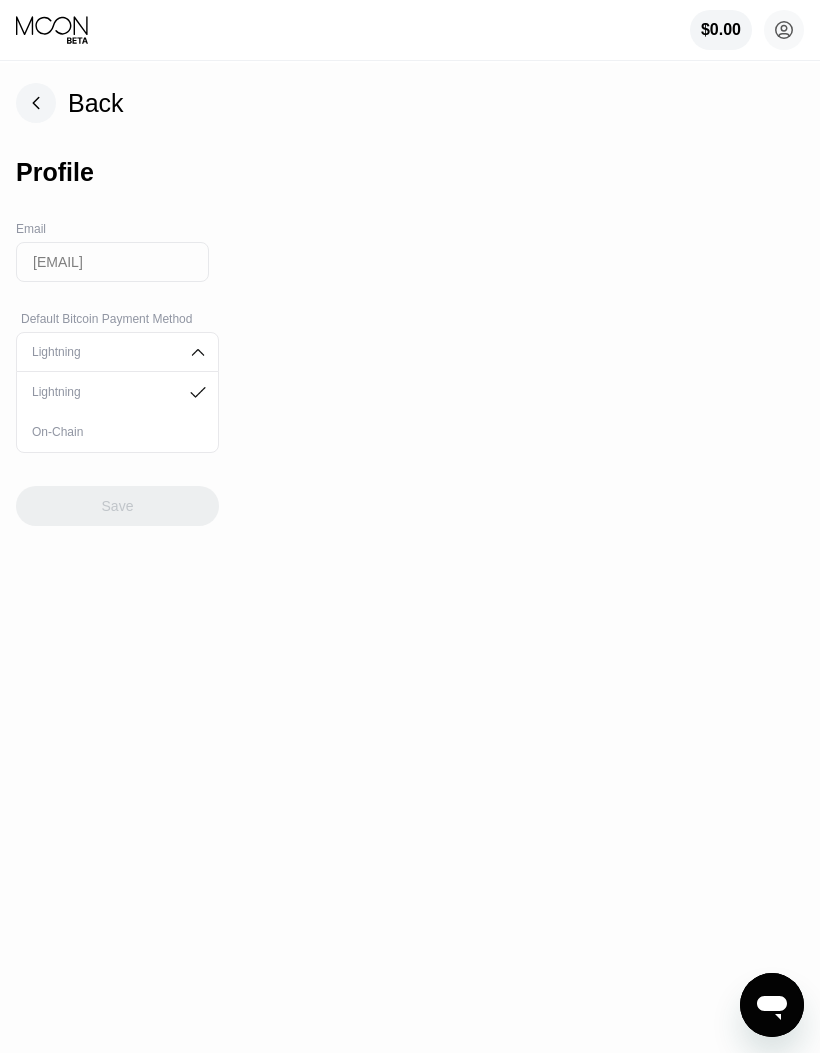 click on "On-Chain" at bounding box center (117, 432) 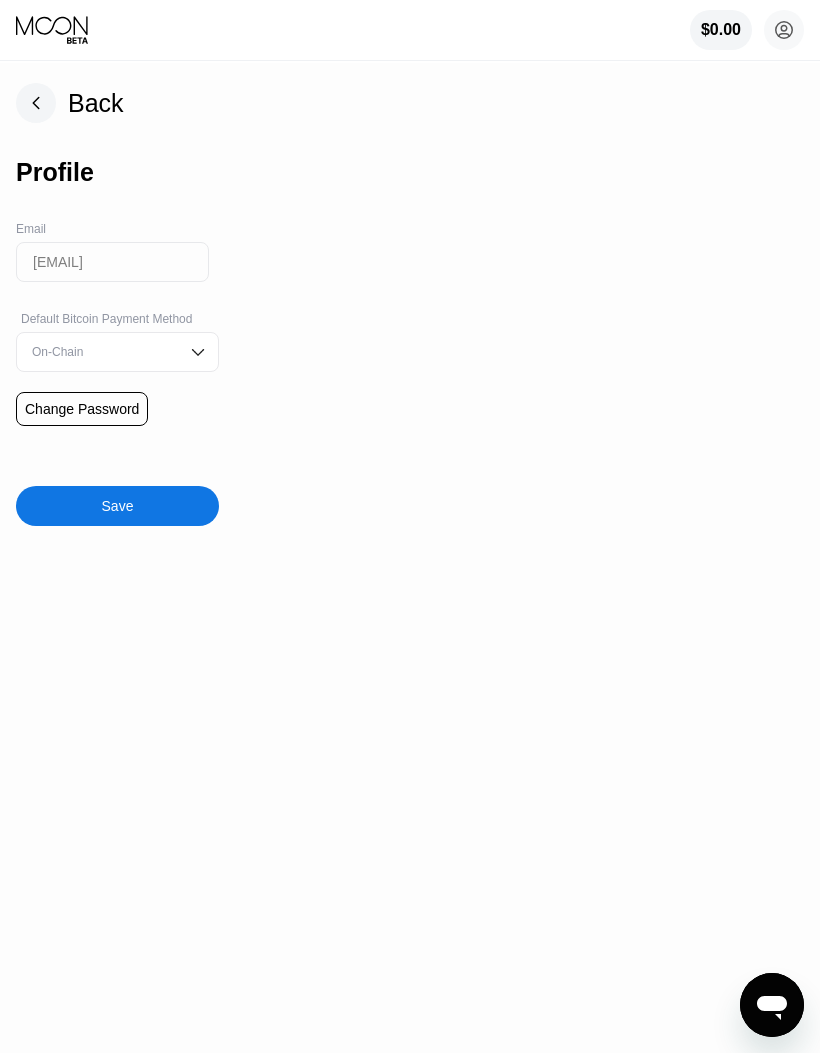 click on "Save" at bounding box center (117, 506) 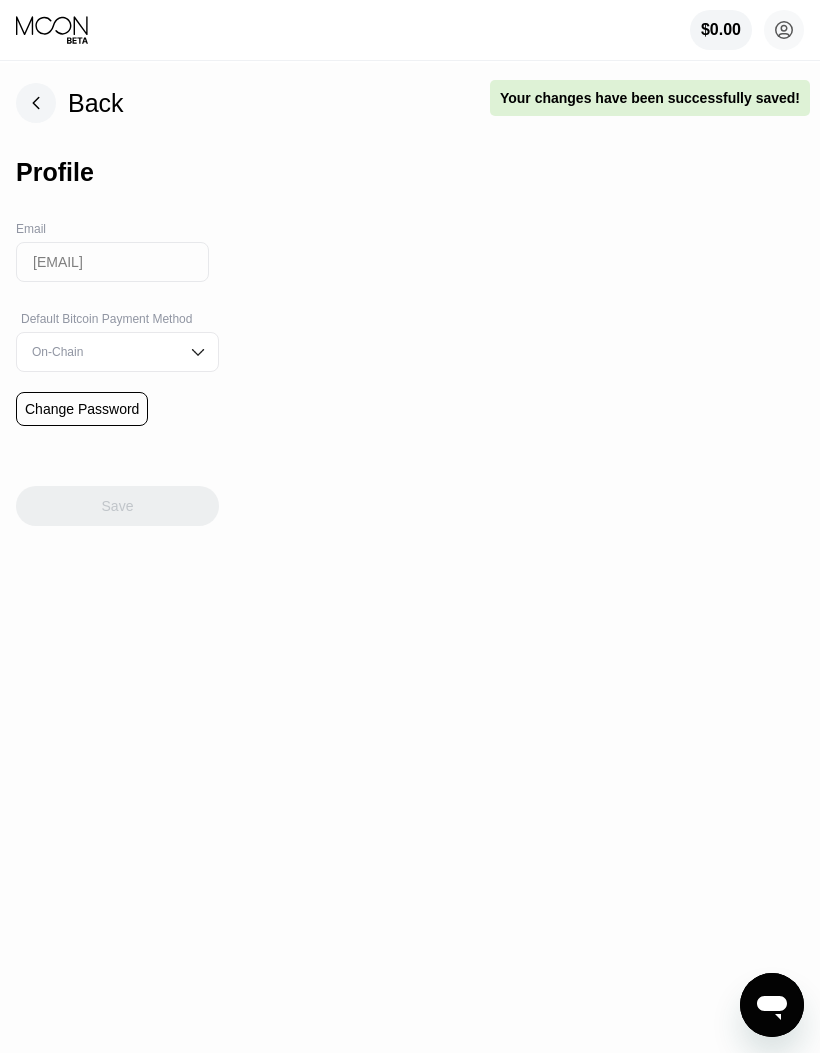 click 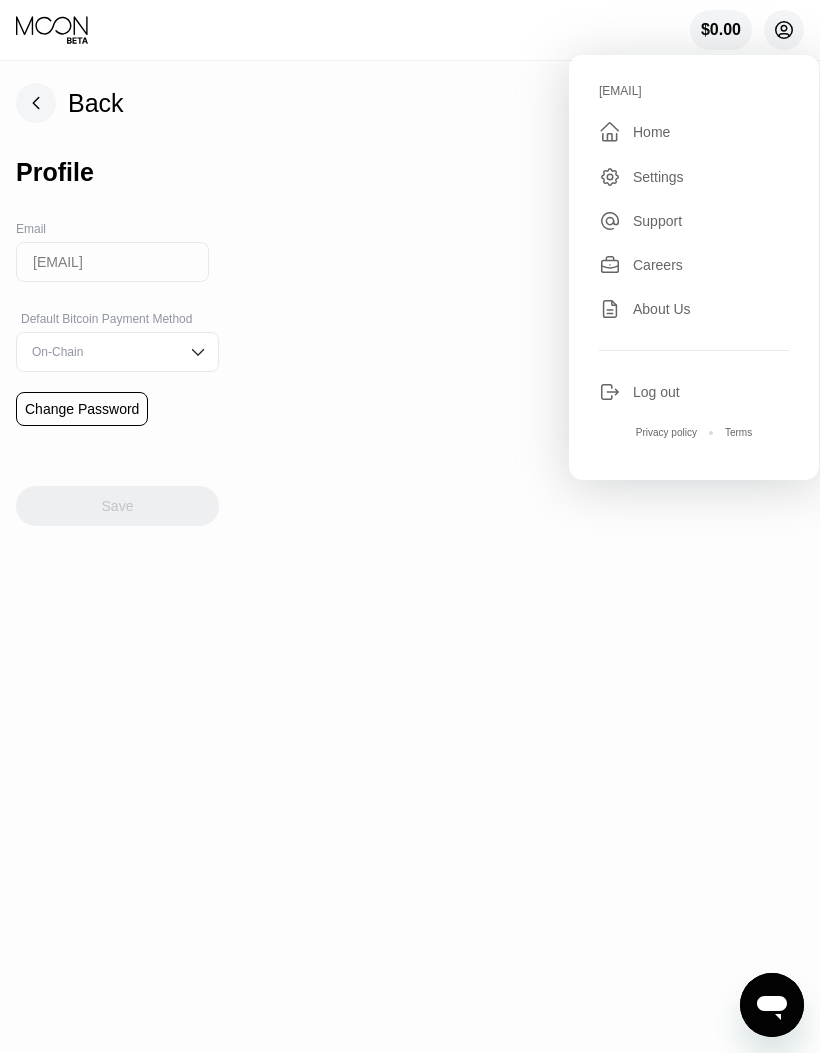 click on "Settings" at bounding box center [658, 177] 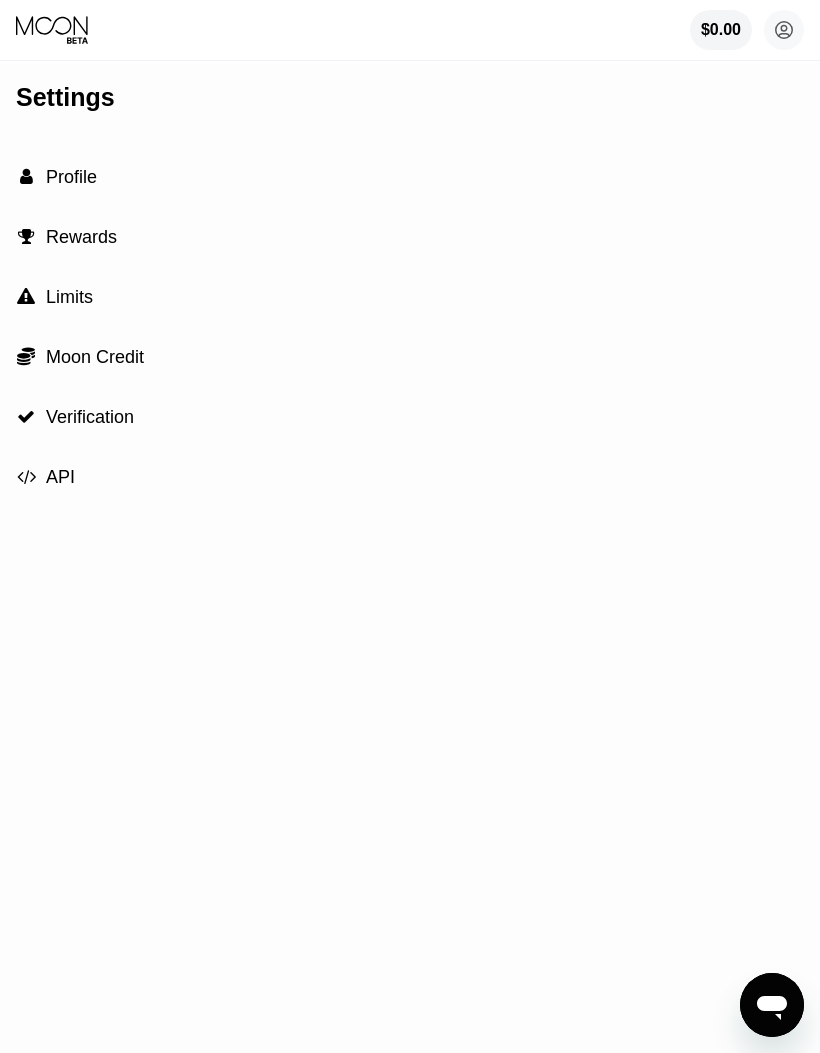 click on "Verification" at bounding box center [90, 417] 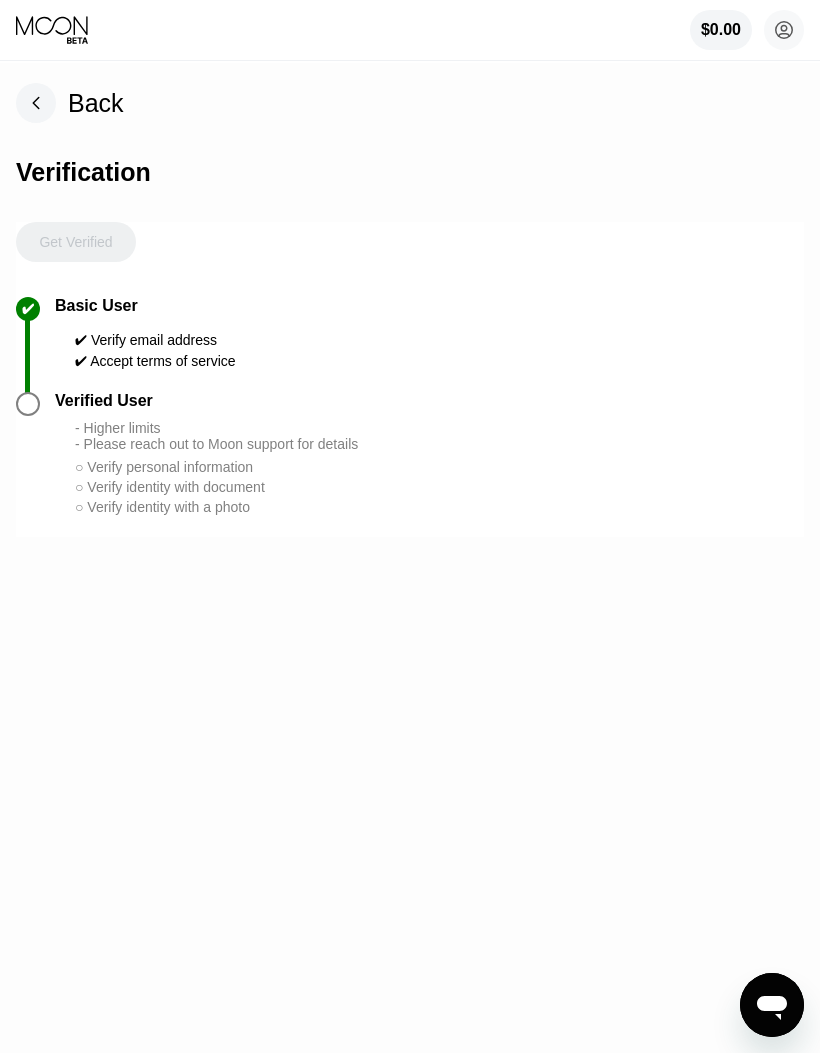 click at bounding box center (28, 404) 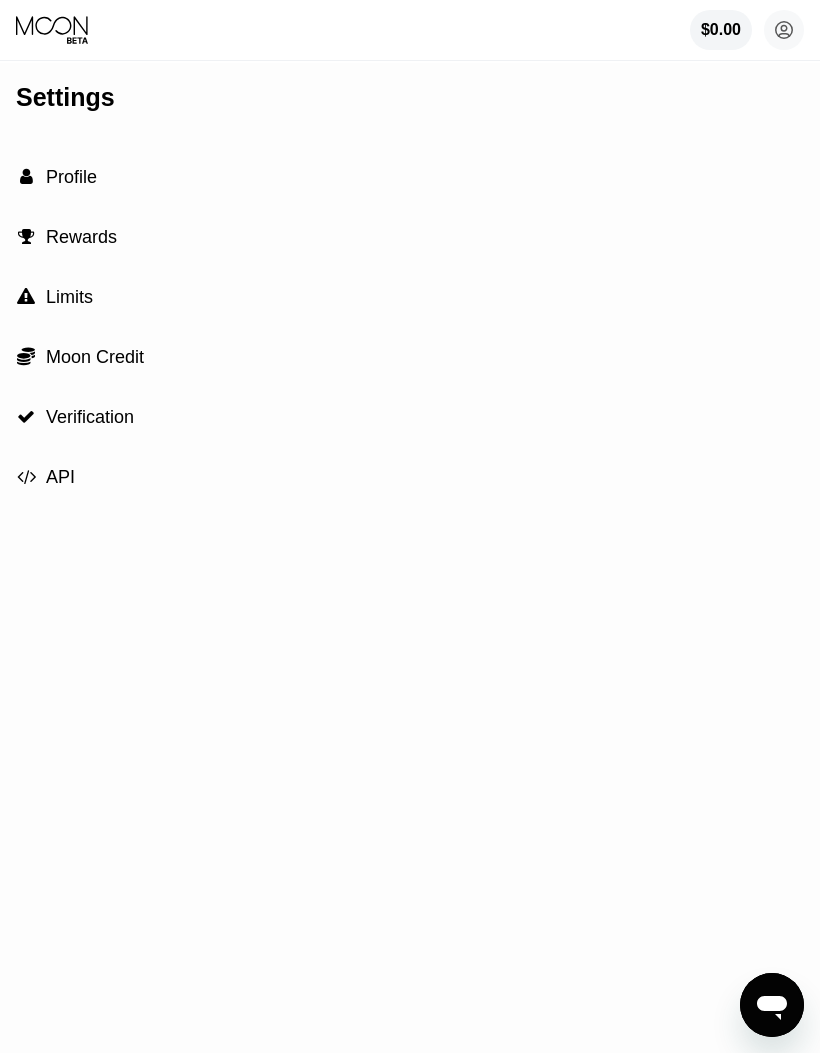 click on "Verification" at bounding box center (90, 417) 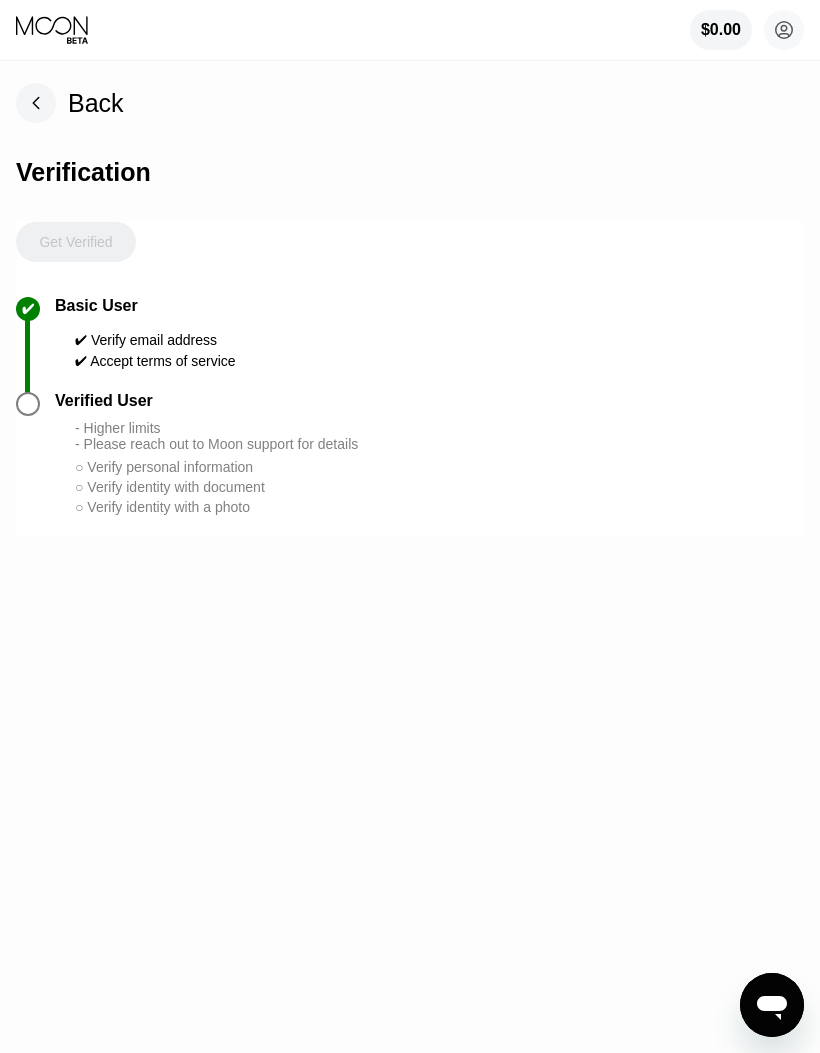 click 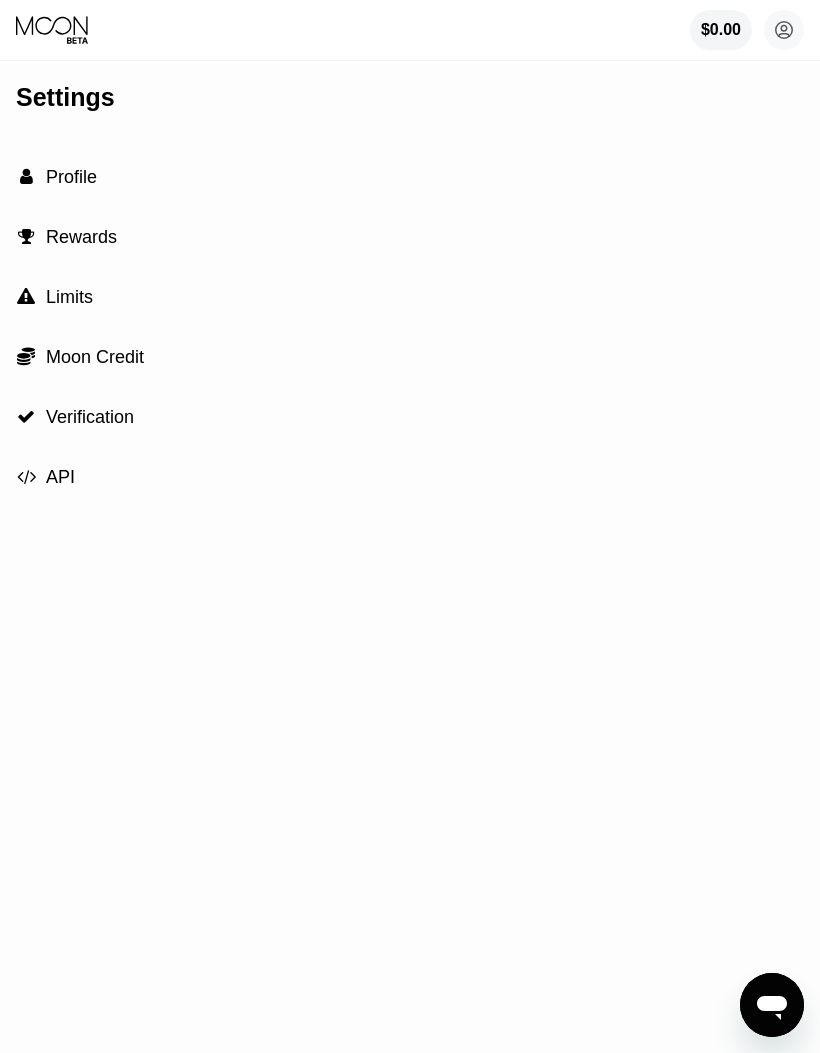 click on "Moon Credit" at bounding box center (95, 357) 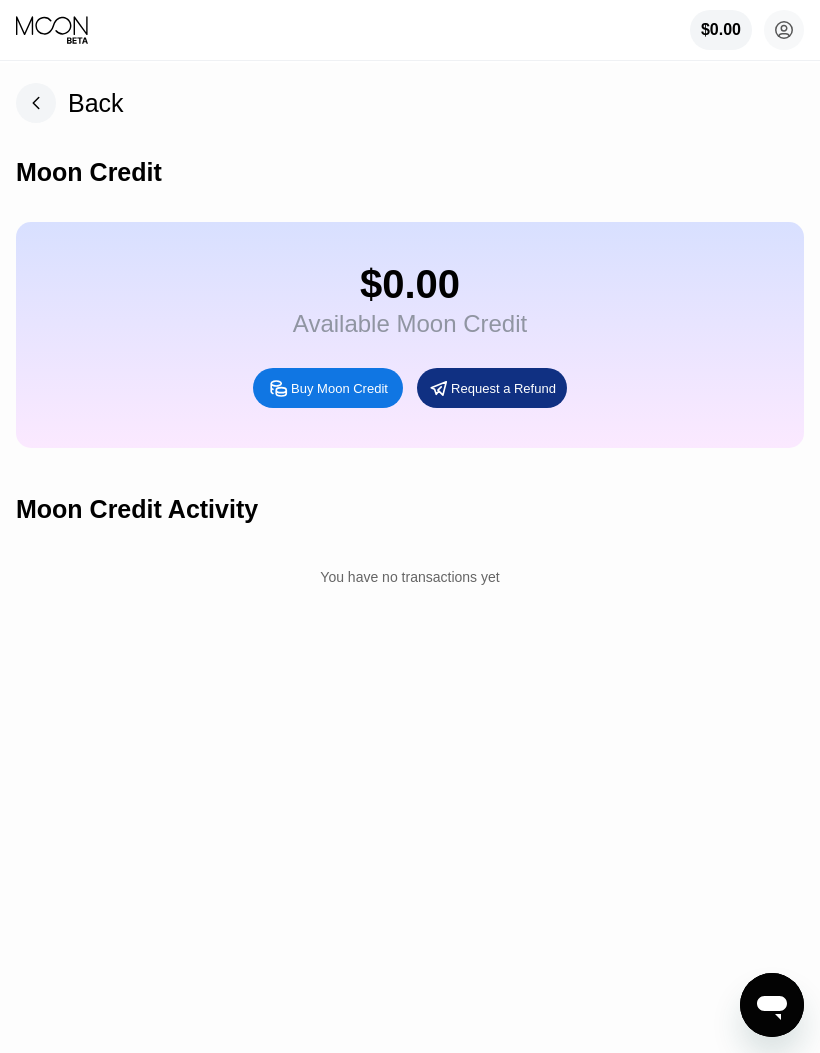 click on "Buy Moon Credit" at bounding box center (339, 388) 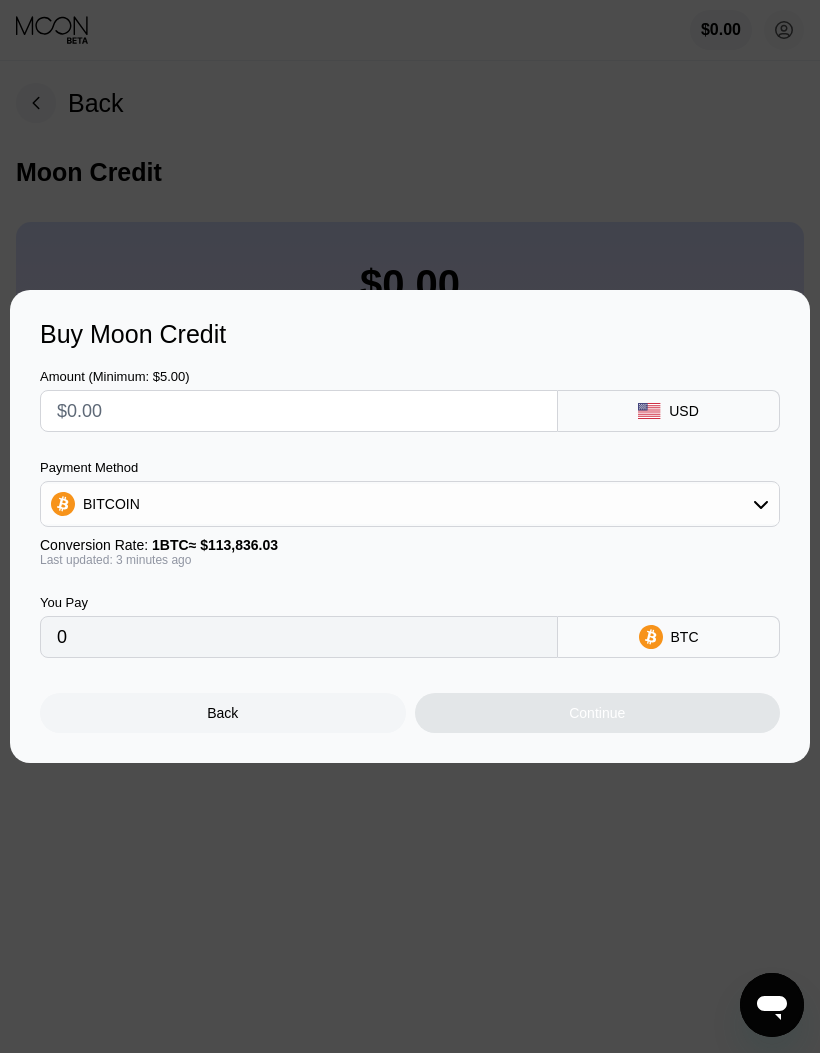 click at bounding box center (410, 526) 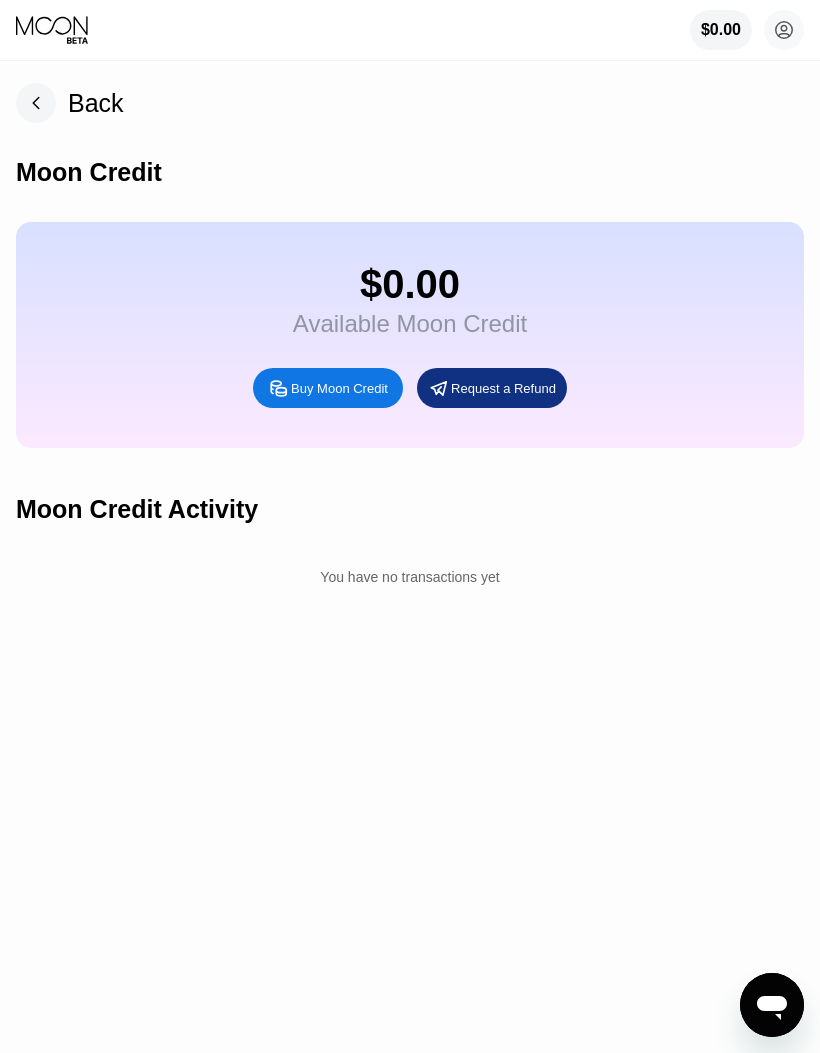 click 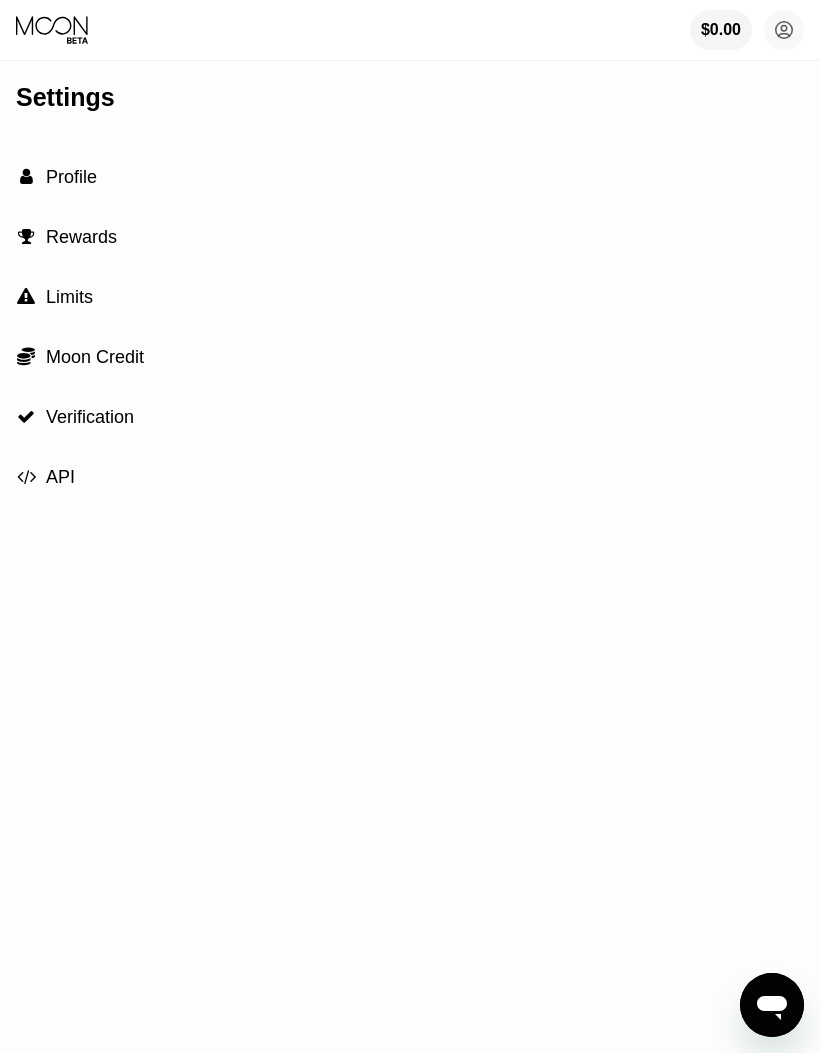 click 